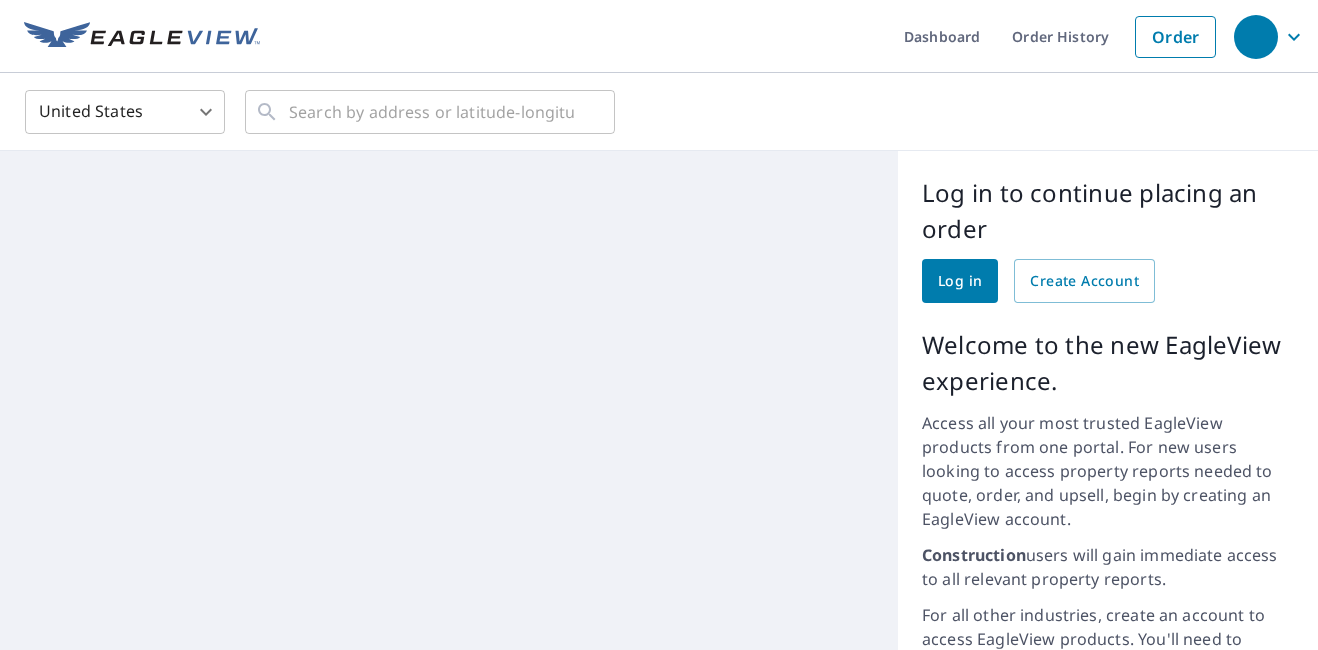 scroll, scrollTop: 0, scrollLeft: 0, axis: both 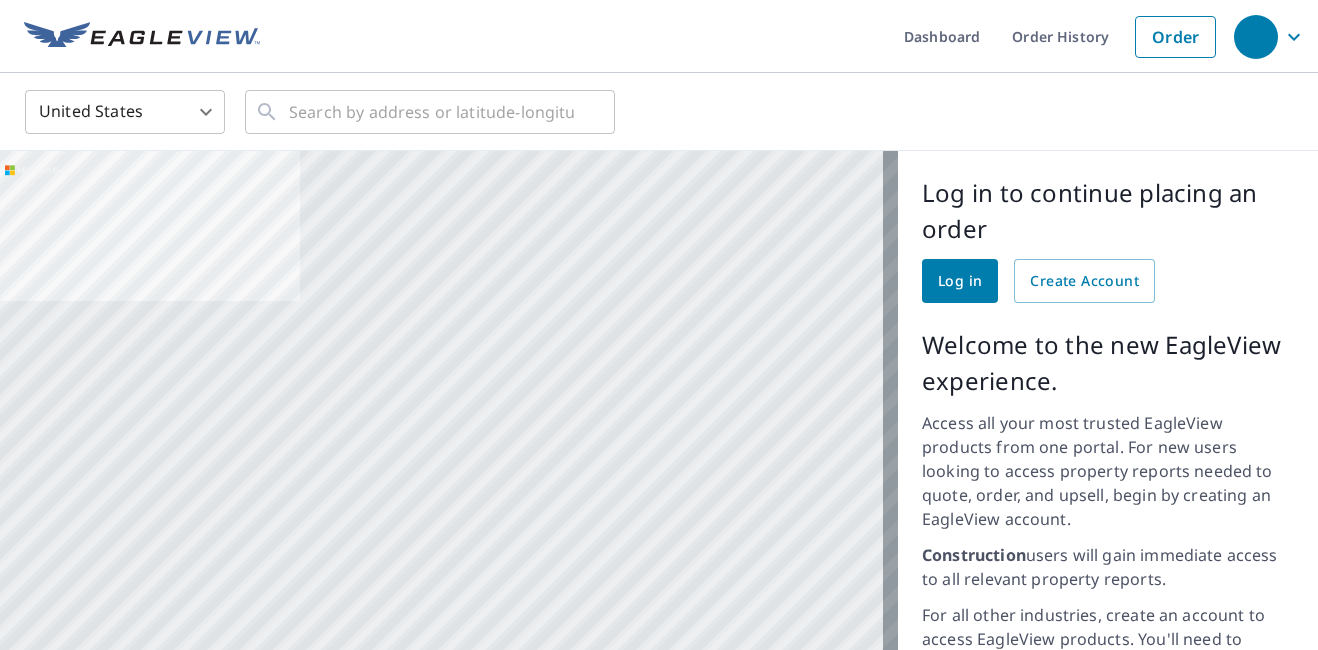 click on "Log in" at bounding box center (960, 281) 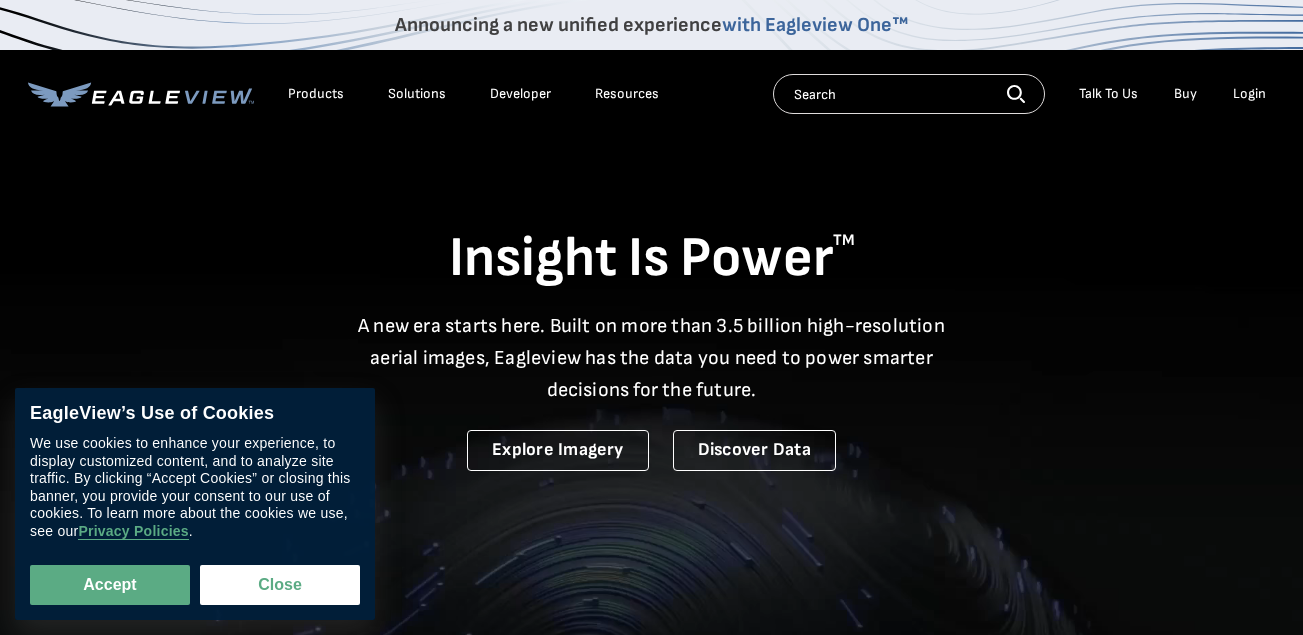 scroll, scrollTop: 0, scrollLeft: 0, axis: both 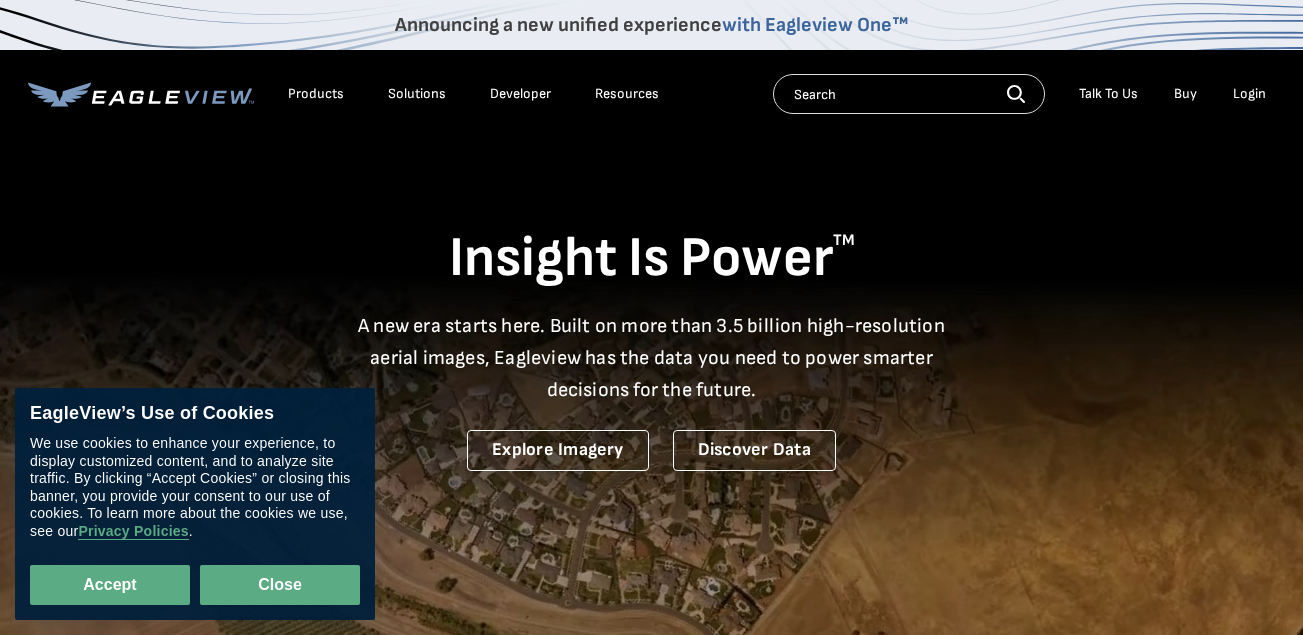 click on "Close" at bounding box center (280, 585) 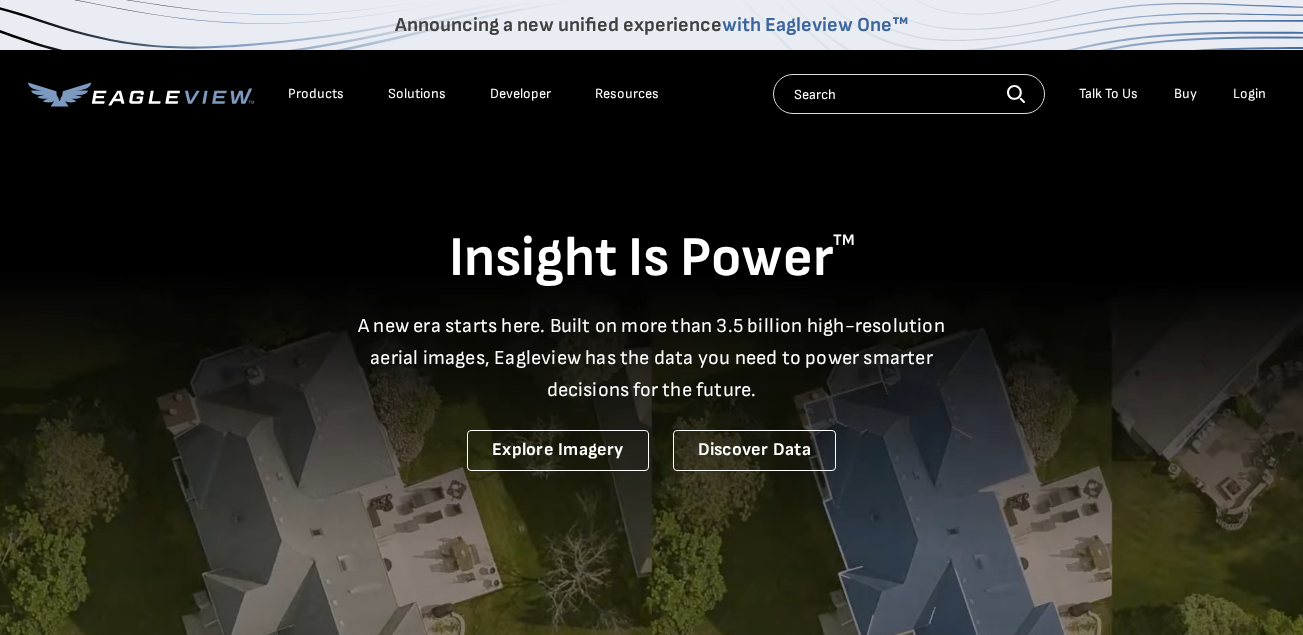 click on "Login" at bounding box center (1249, 94) 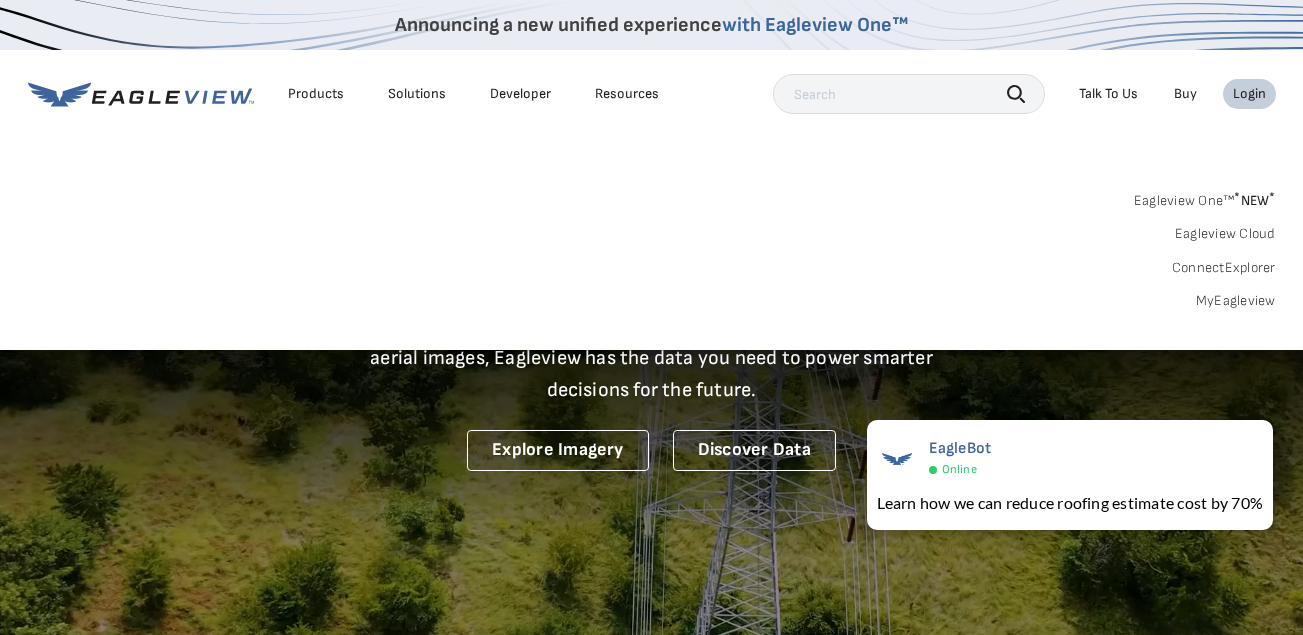 click on "Login" at bounding box center (1249, 94) 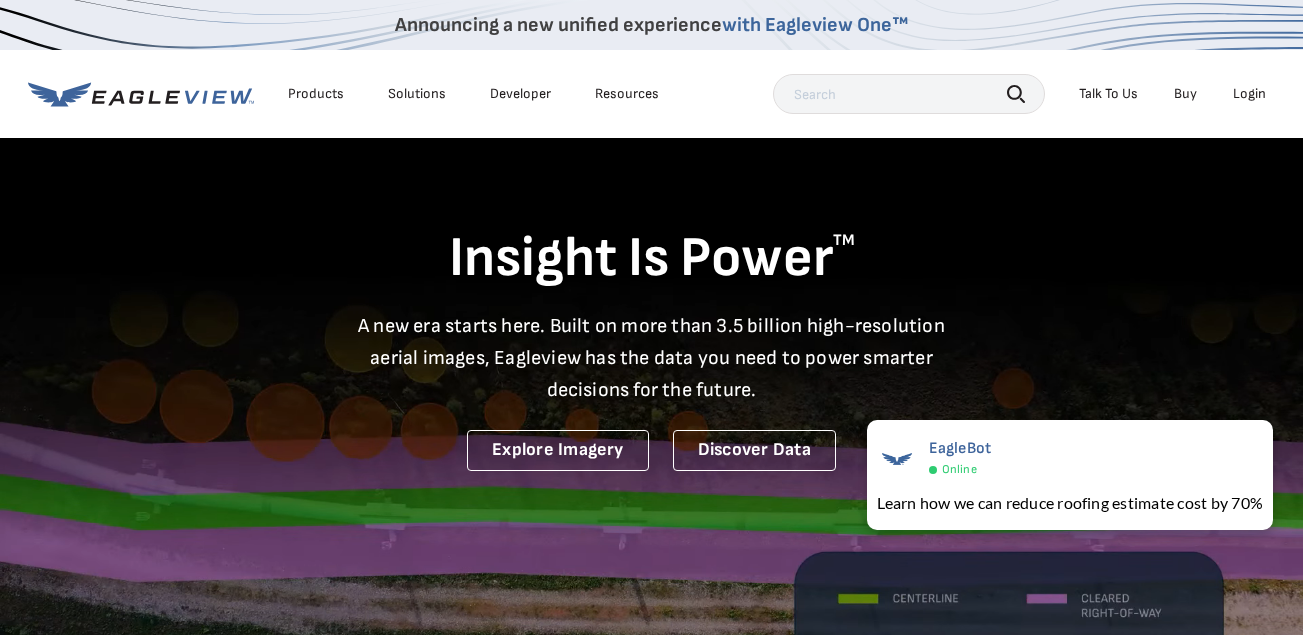 click on "Login" at bounding box center [1249, 94] 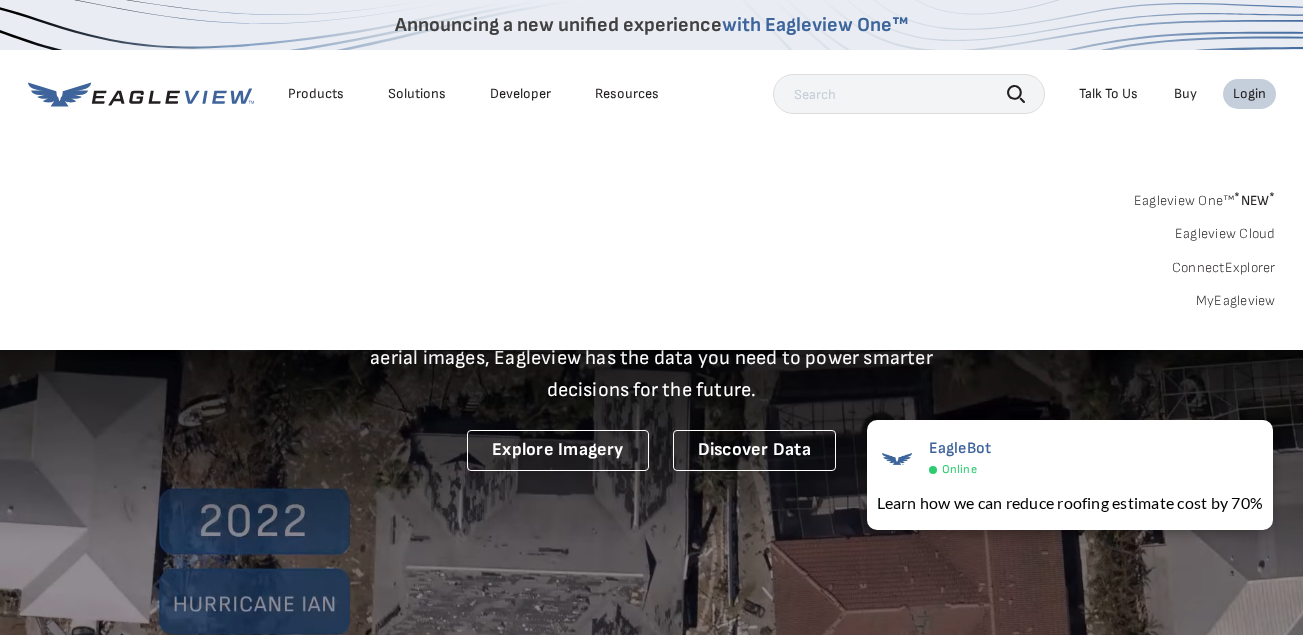 click at bounding box center (909, 94) 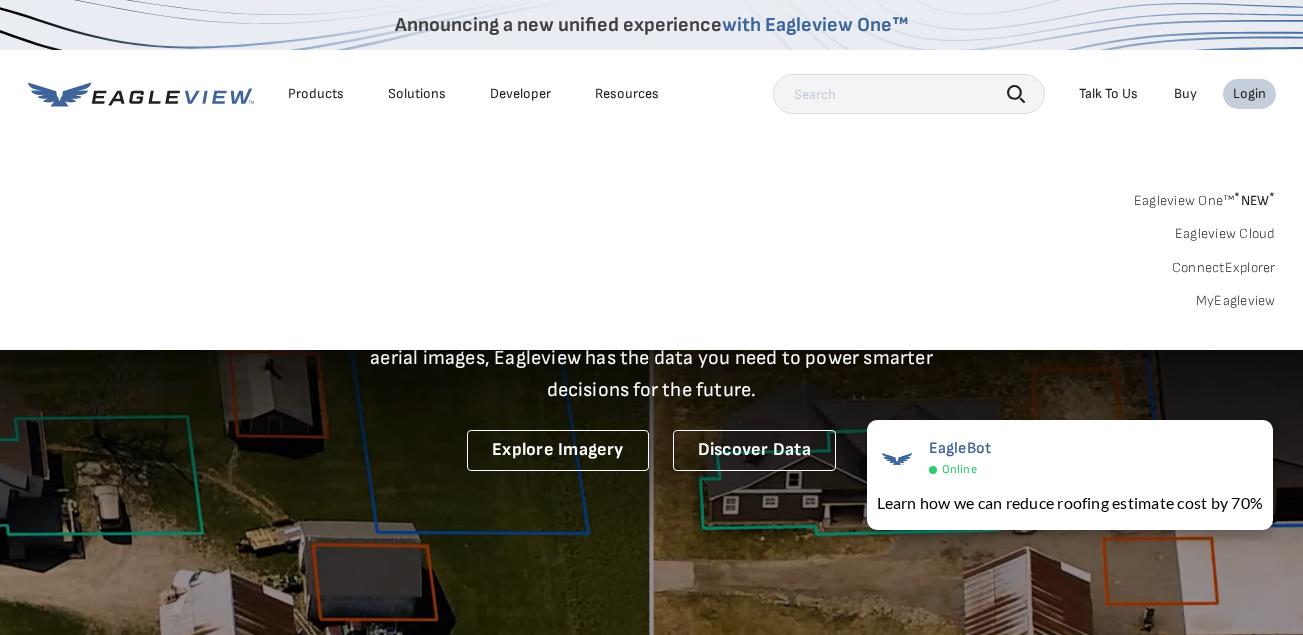 click on "Buy" at bounding box center (1185, 94) 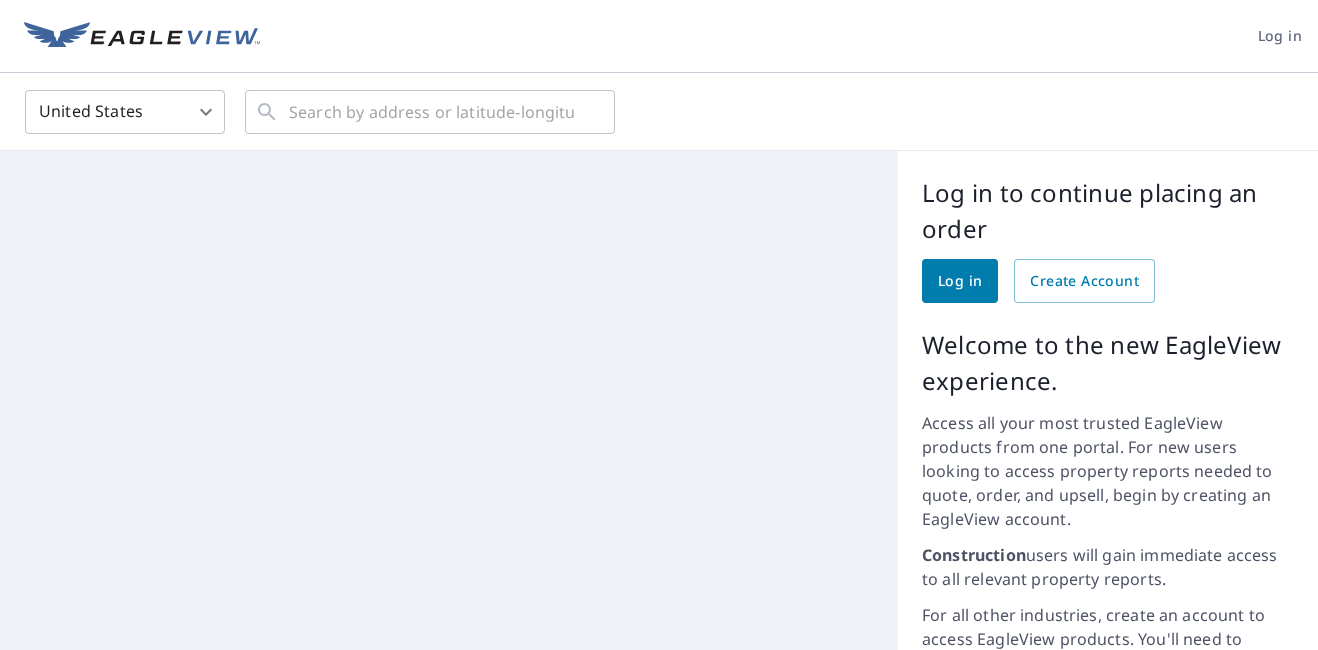 scroll, scrollTop: 0, scrollLeft: 0, axis: both 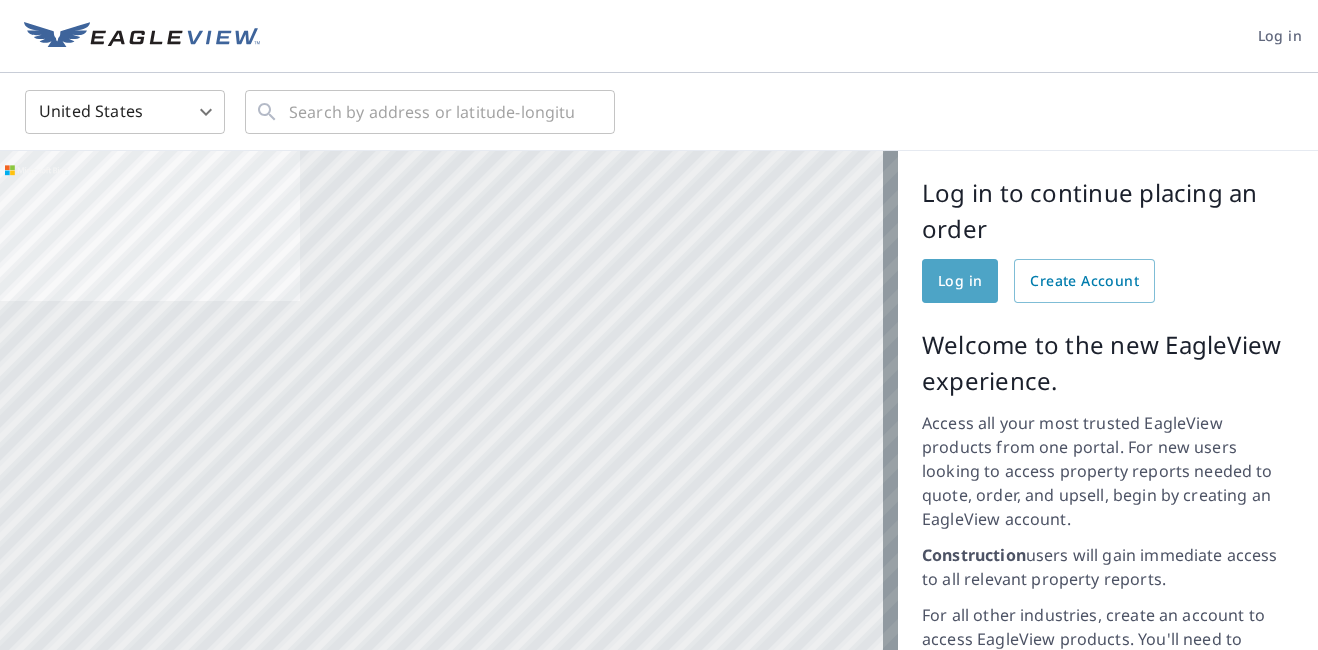 click on "Log in" at bounding box center (960, 281) 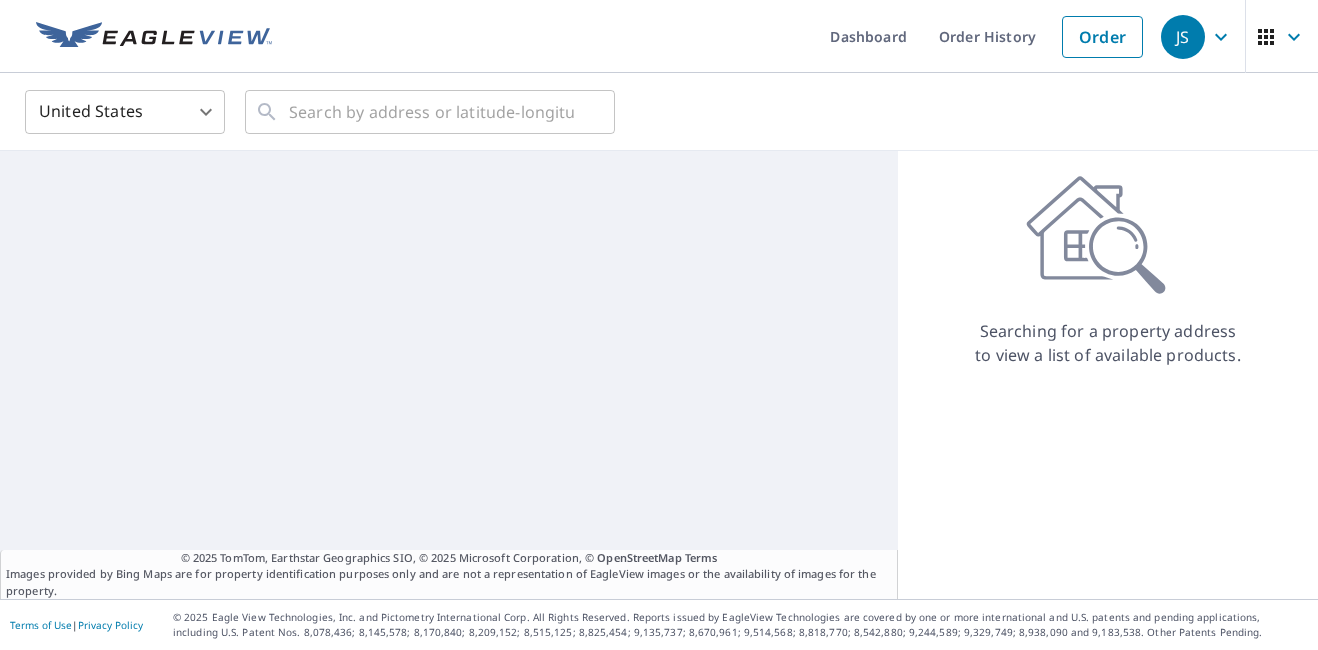 scroll, scrollTop: 0, scrollLeft: 0, axis: both 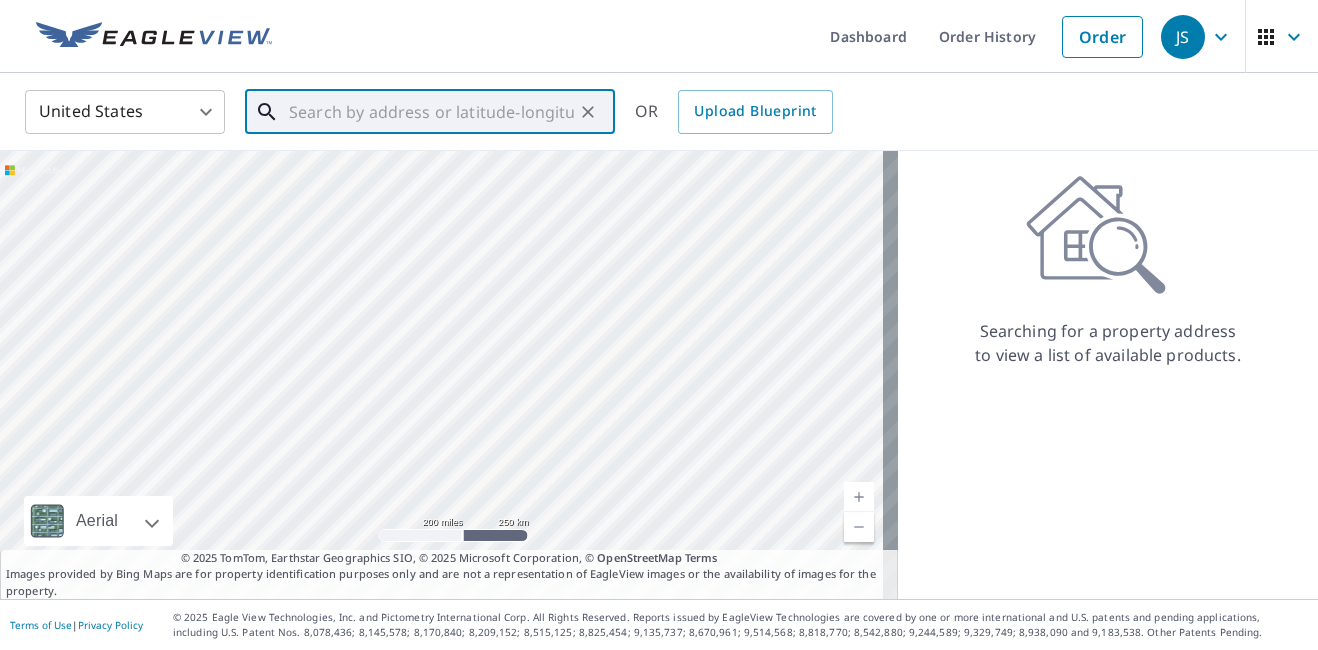 click at bounding box center [431, 112] 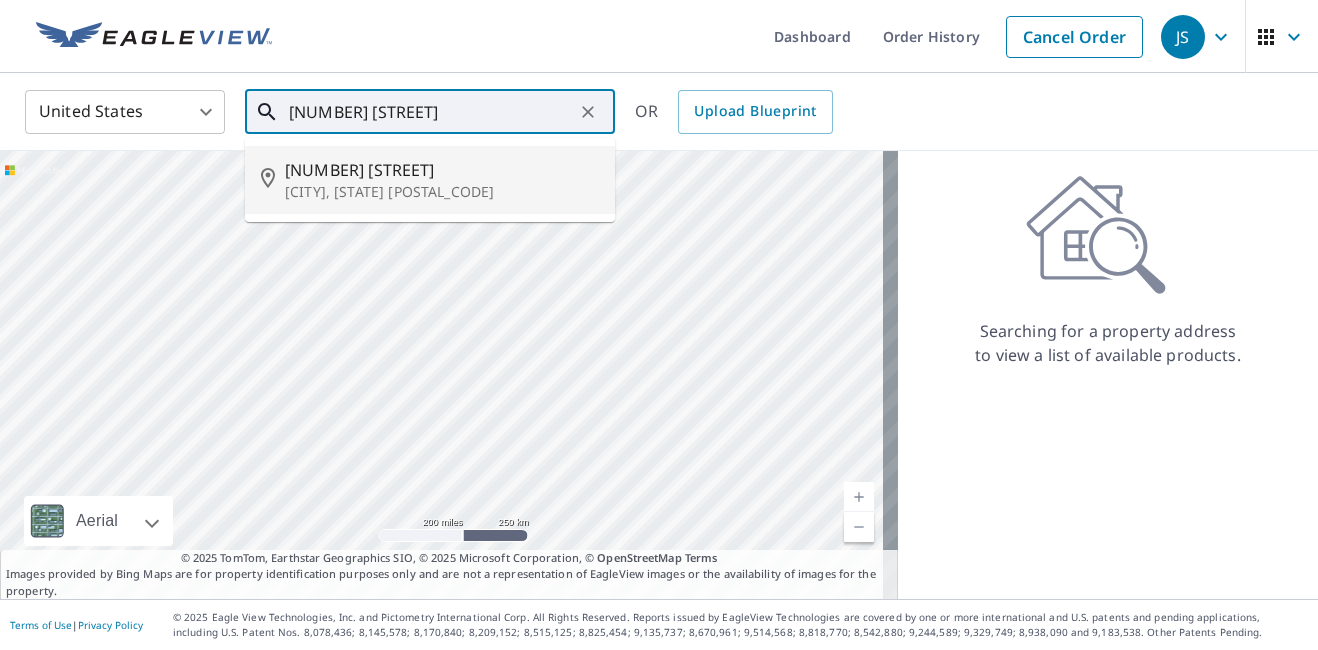click on "[CITY], [STATE] [POSTAL_CODE]" at bounding box center (442, 192) 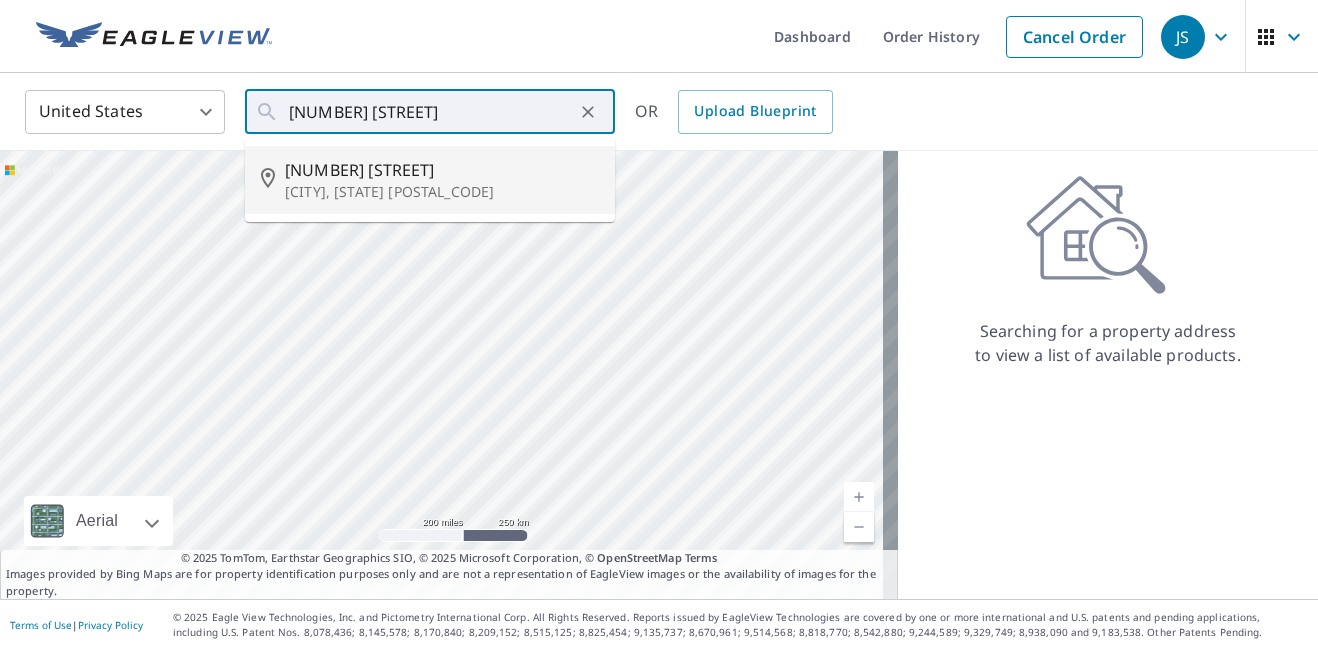 type on "[NUMBER] [STREET] [CITY], [STATE] [POSTAL_CODE]" 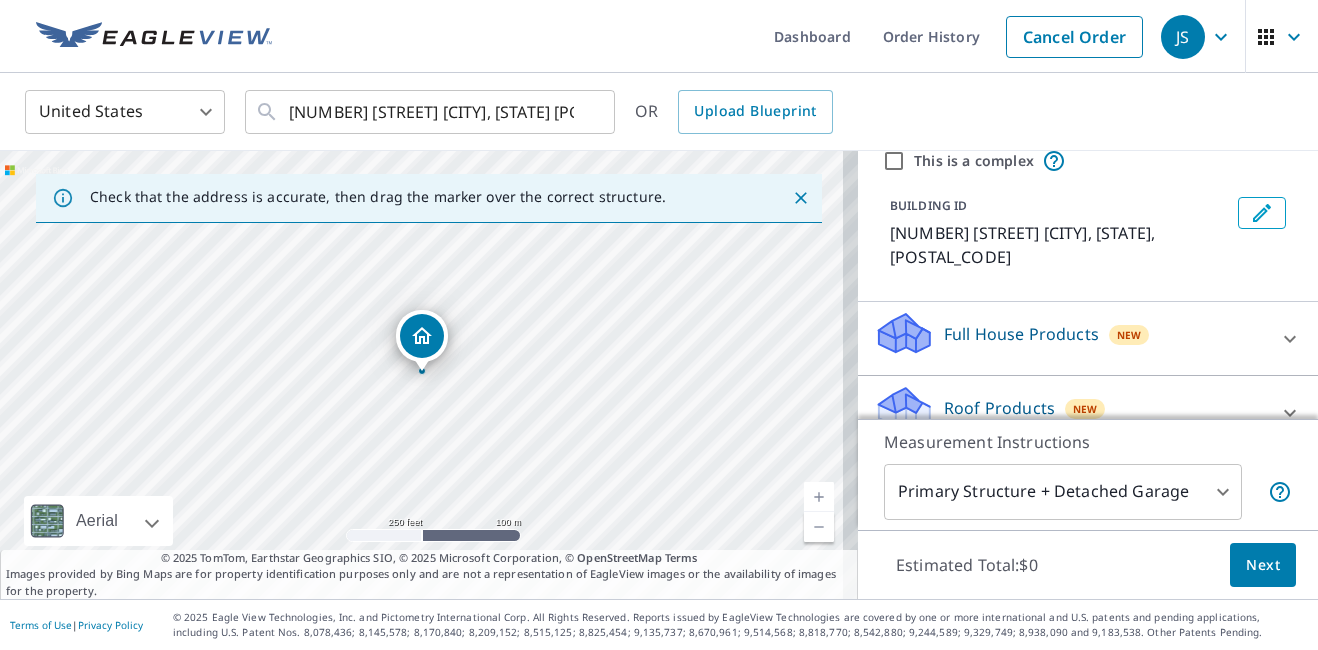 scroll, scrollTop: 235, scrollLeft: 0, axis: vertical 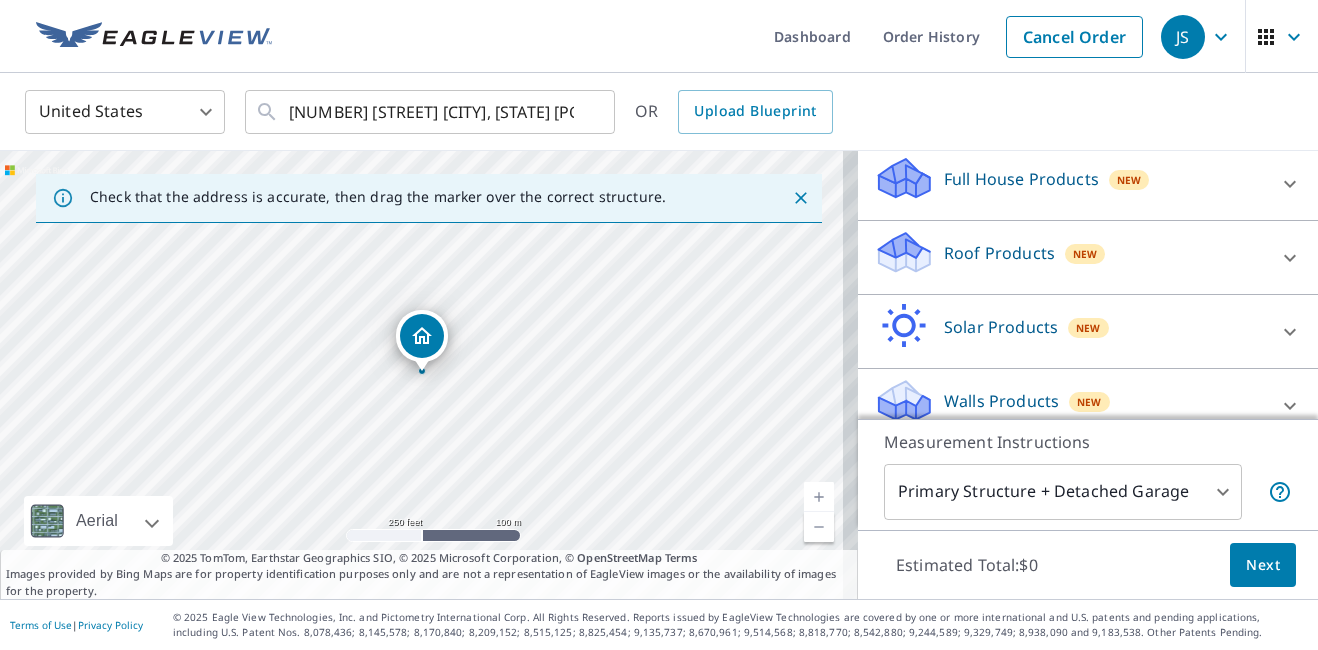 click 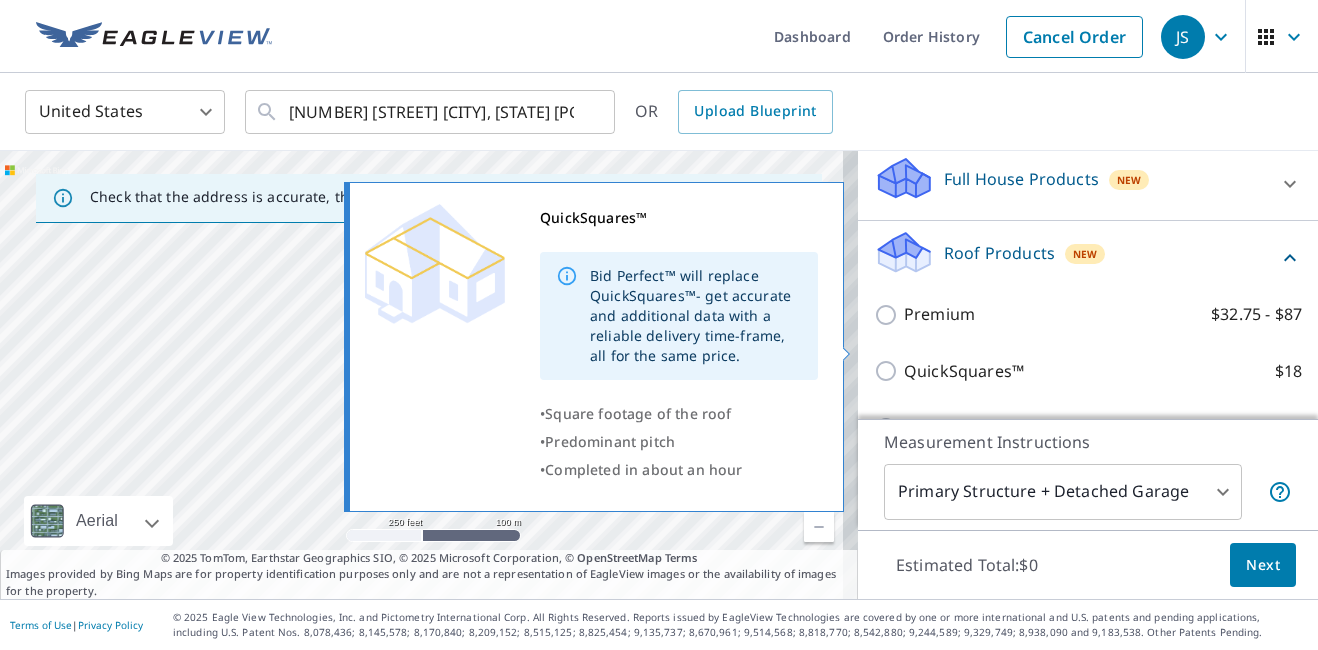 click on "QuickSquares™ $18" at bounding box center [889, 371] 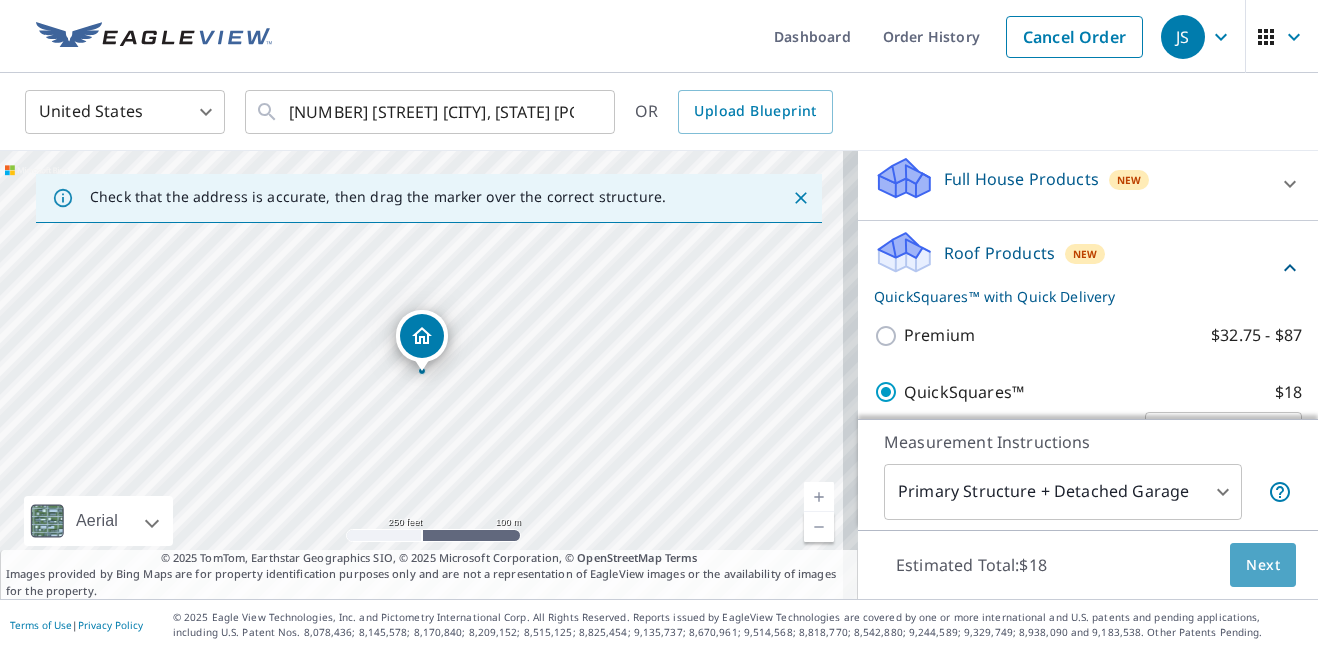 click on "Next" at bounding box center (1263, 565) 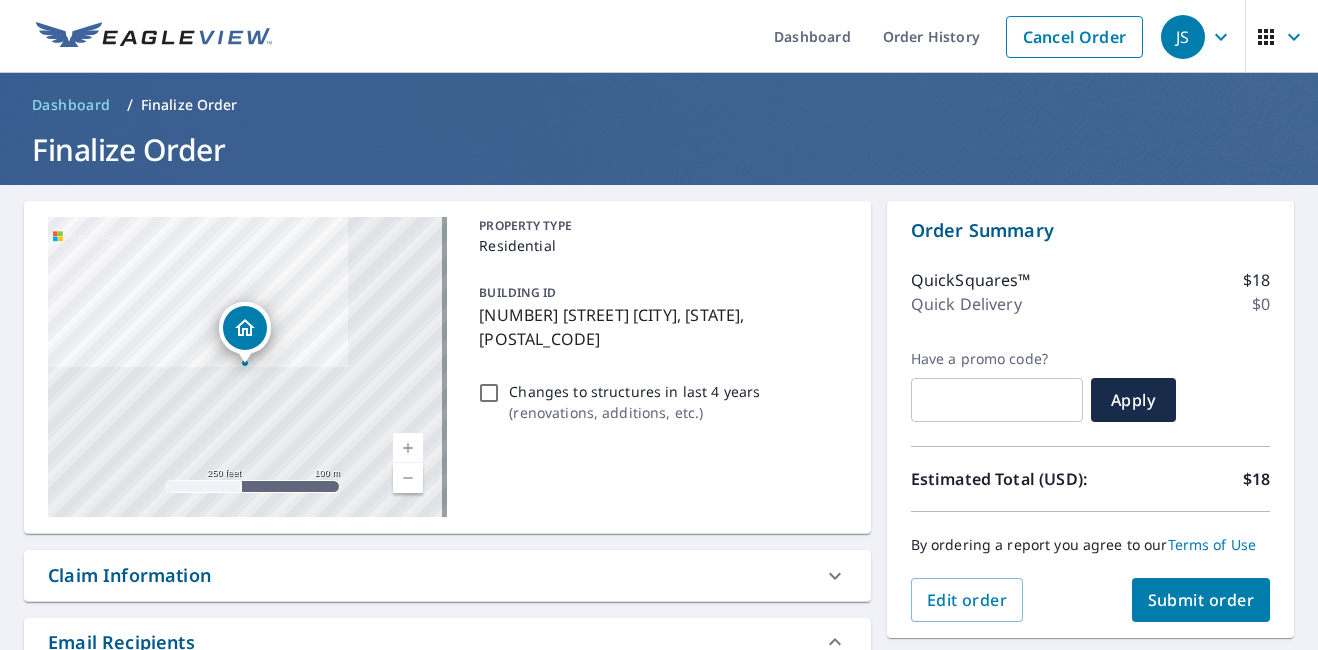 click on "Submit order" at bounding box center [1201, 600] 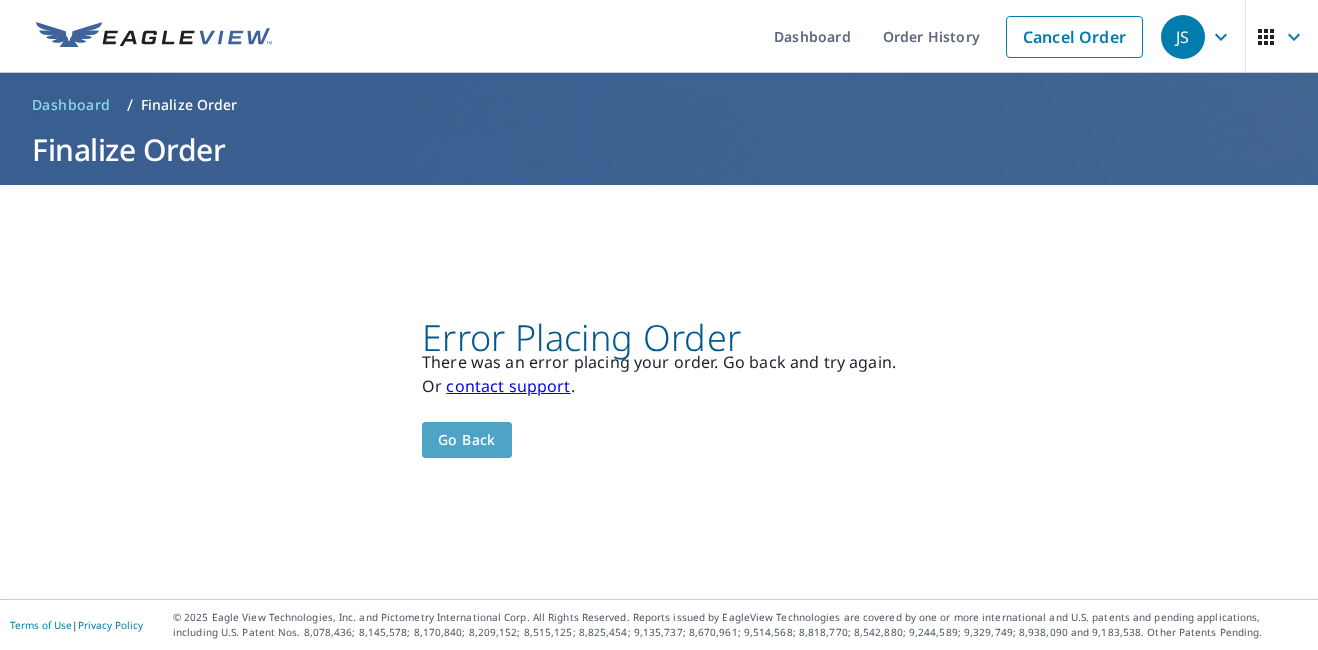 click on "Go back" at bounding box center (467, 440) 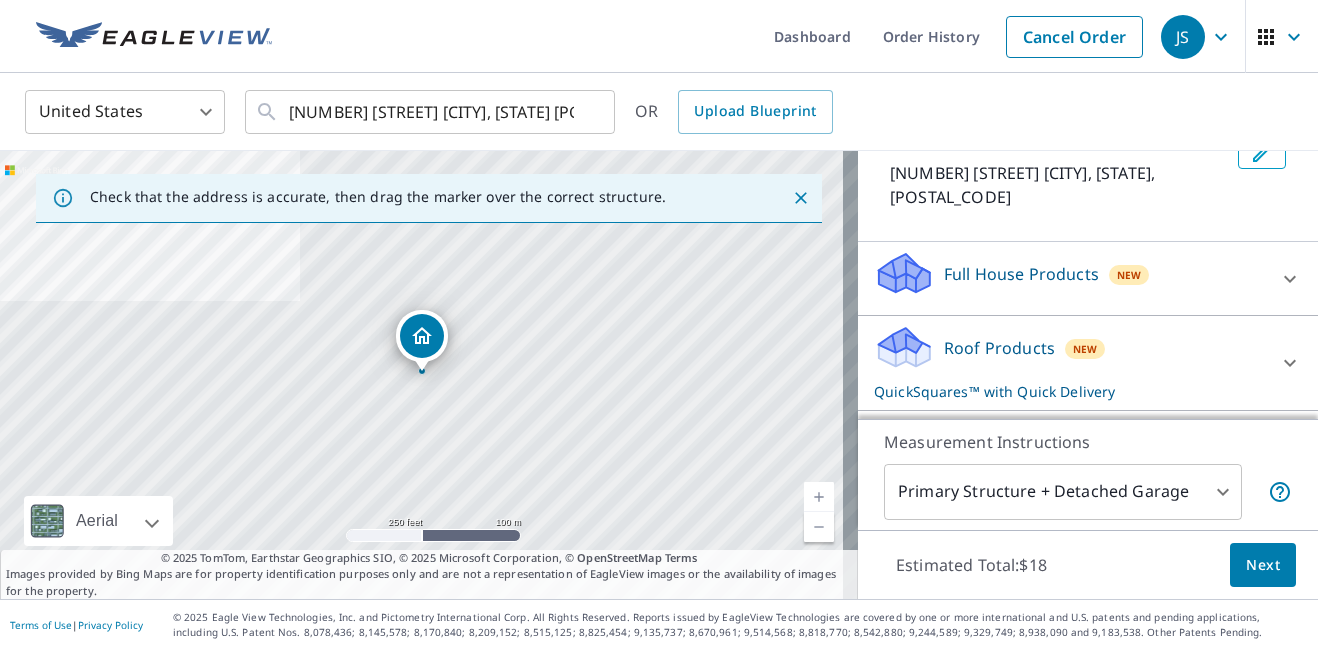 scroll, scrollTop: 256, scrollLeft: 0, axis: vertical 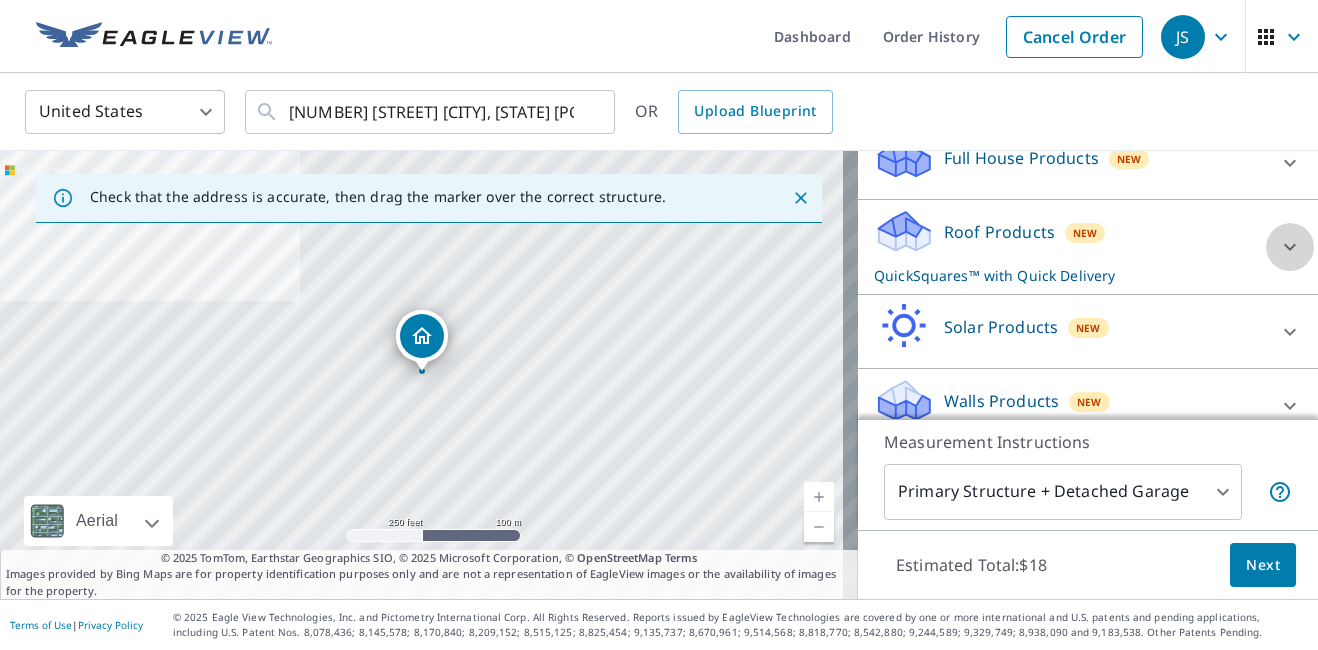 click 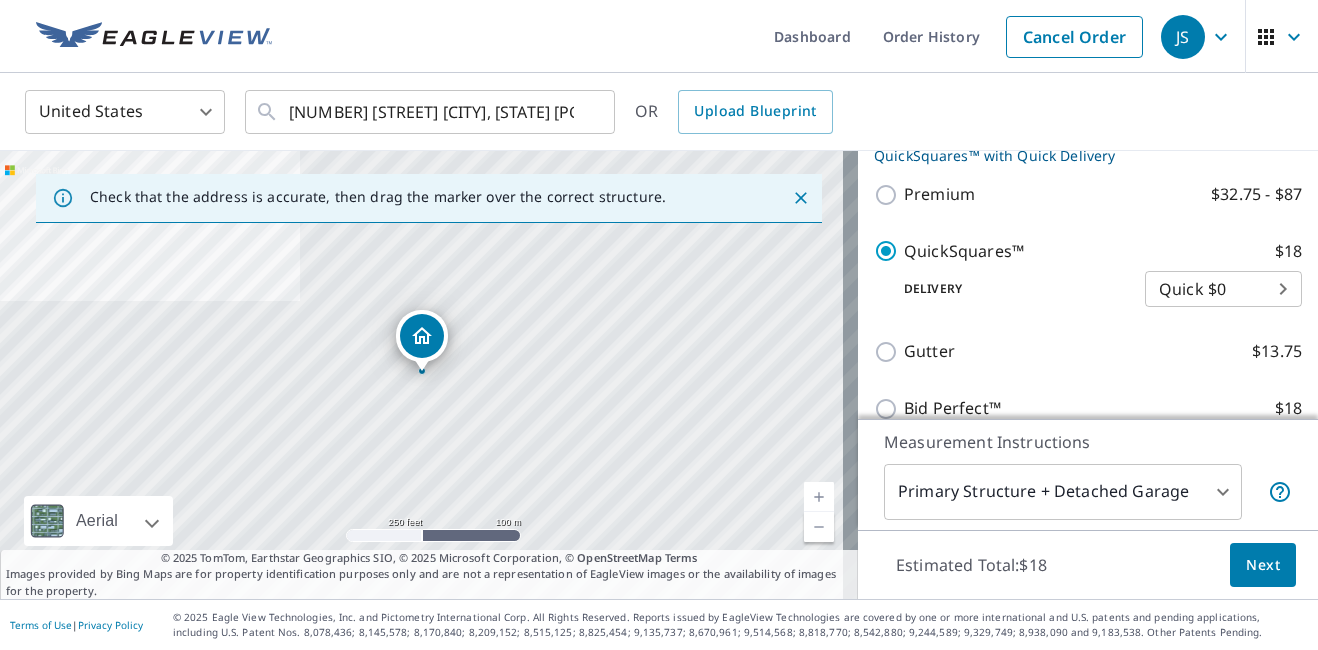 scroll, scrollTop: 416, scrollLeft: 0, axis: vertical 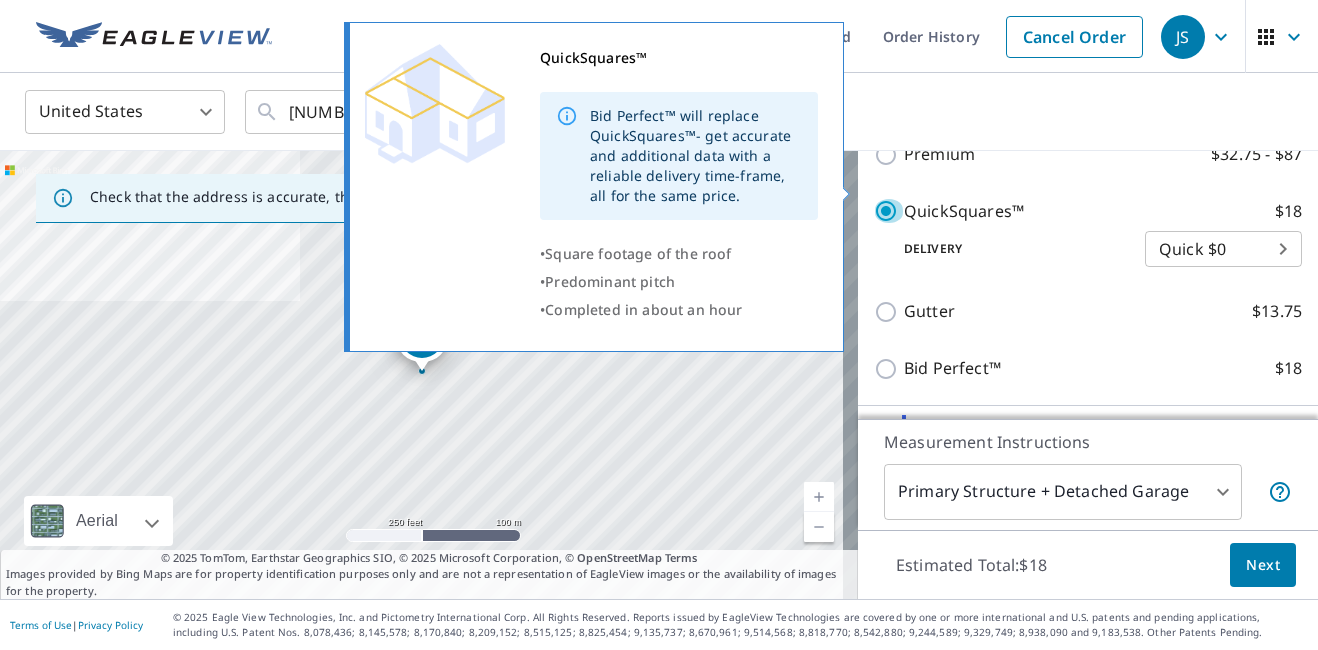 click on "QuickSquares™ $18" at bounding box center [889, 211] 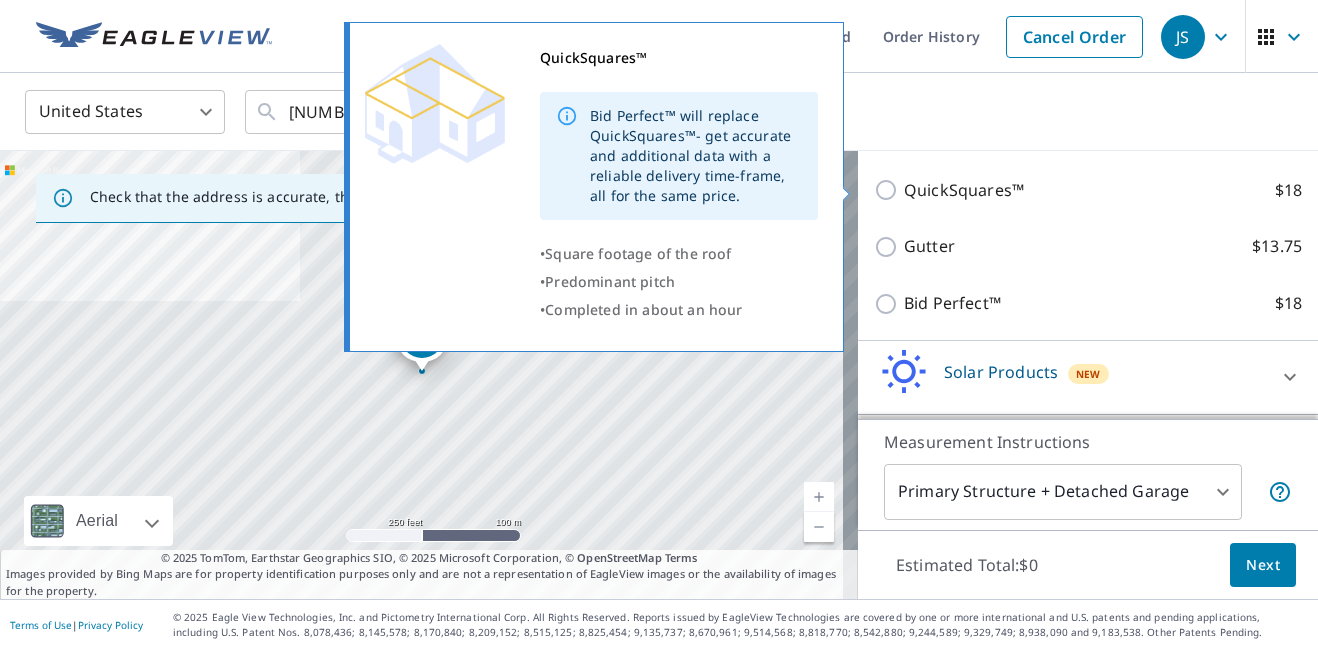 scroll, scrollTop: 395, scrollLeft: 0, axis: vertical 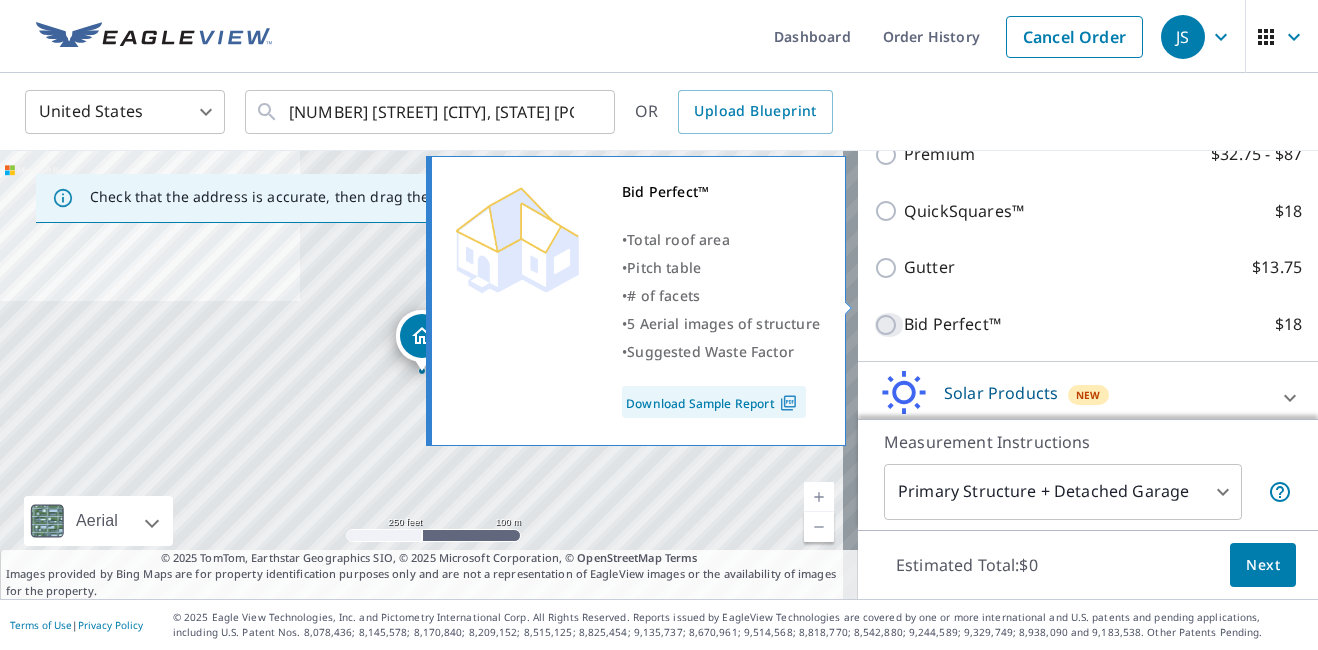click on "Bid Perfect™ $18" at bounding box center (889, 325) 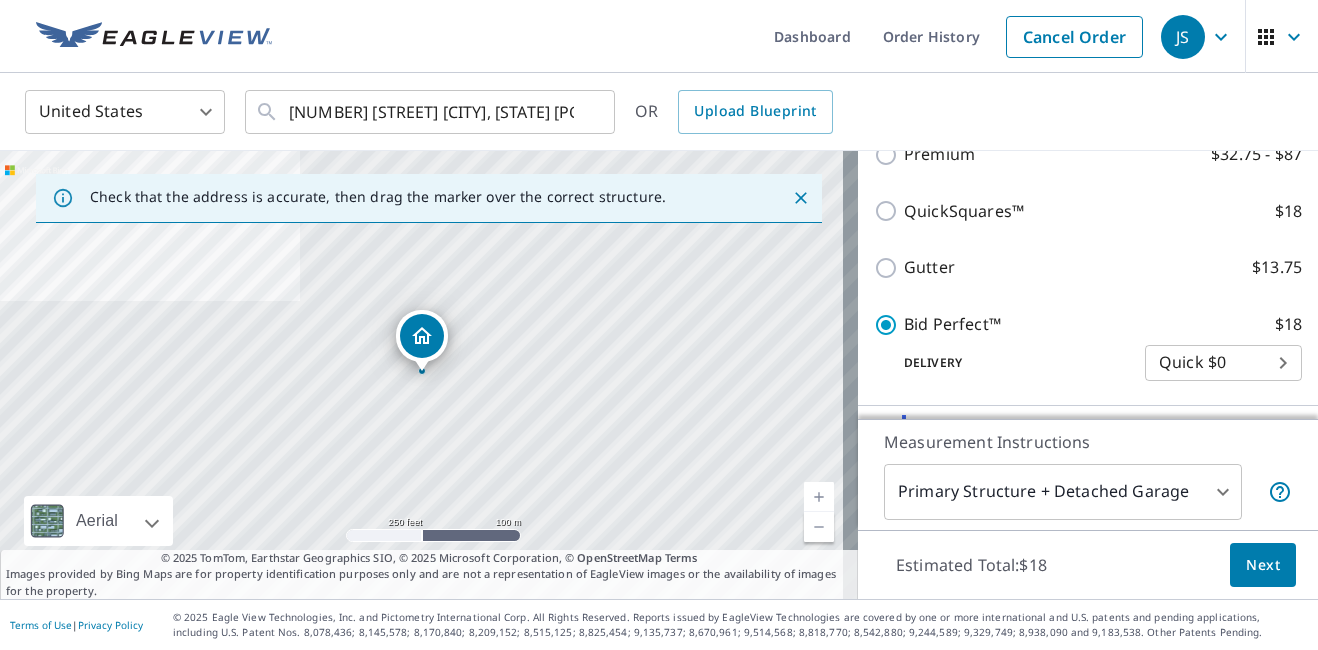click on "Next" at bounding box center (1263, 565) 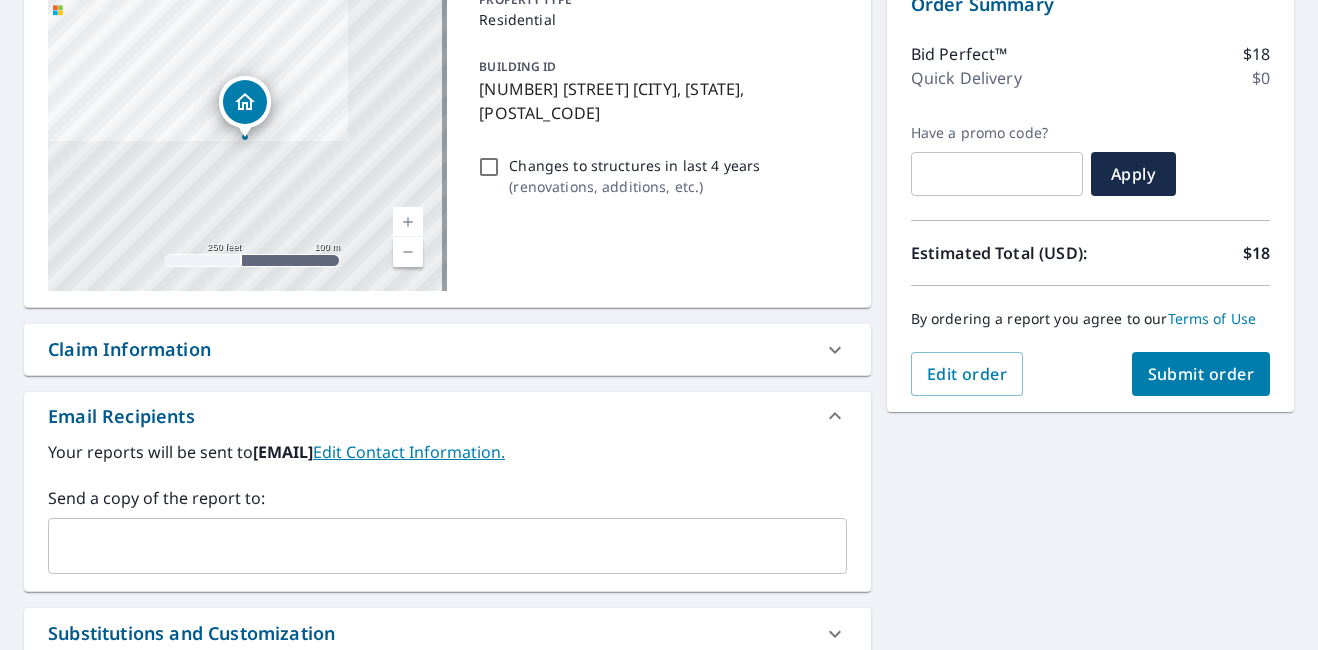 scroll, scrollTop: 240, scrollLeft: 0, axis: vertical 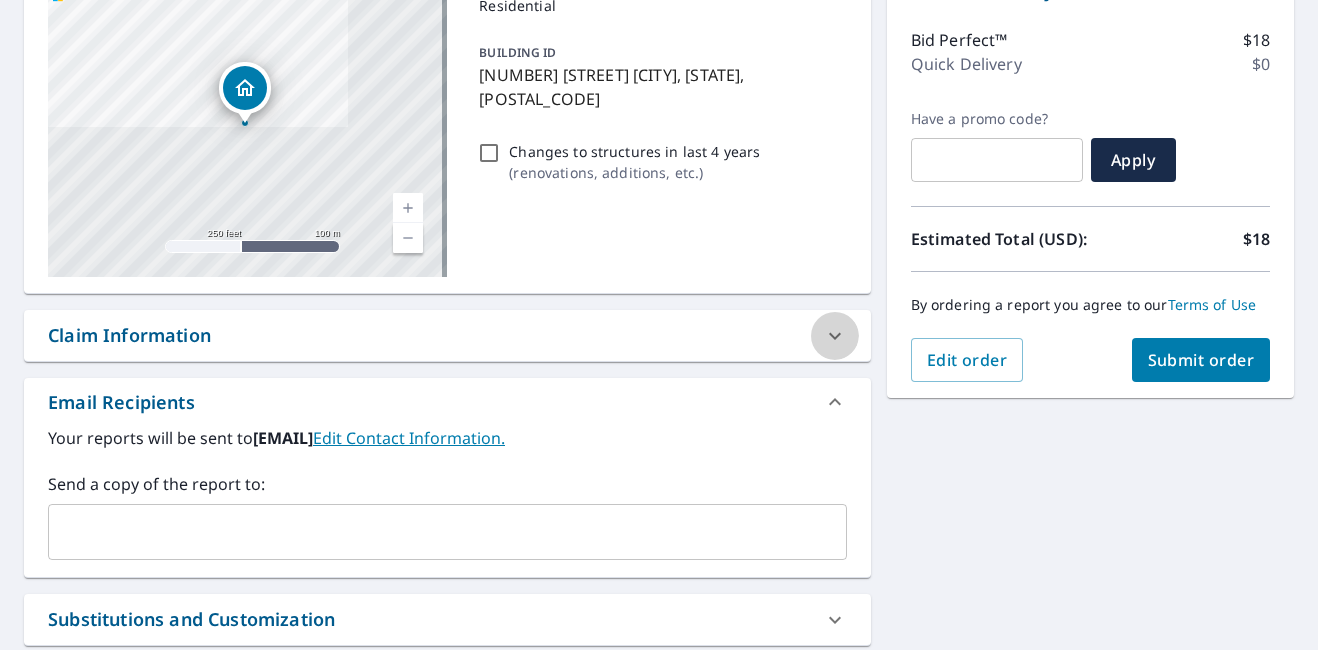 click 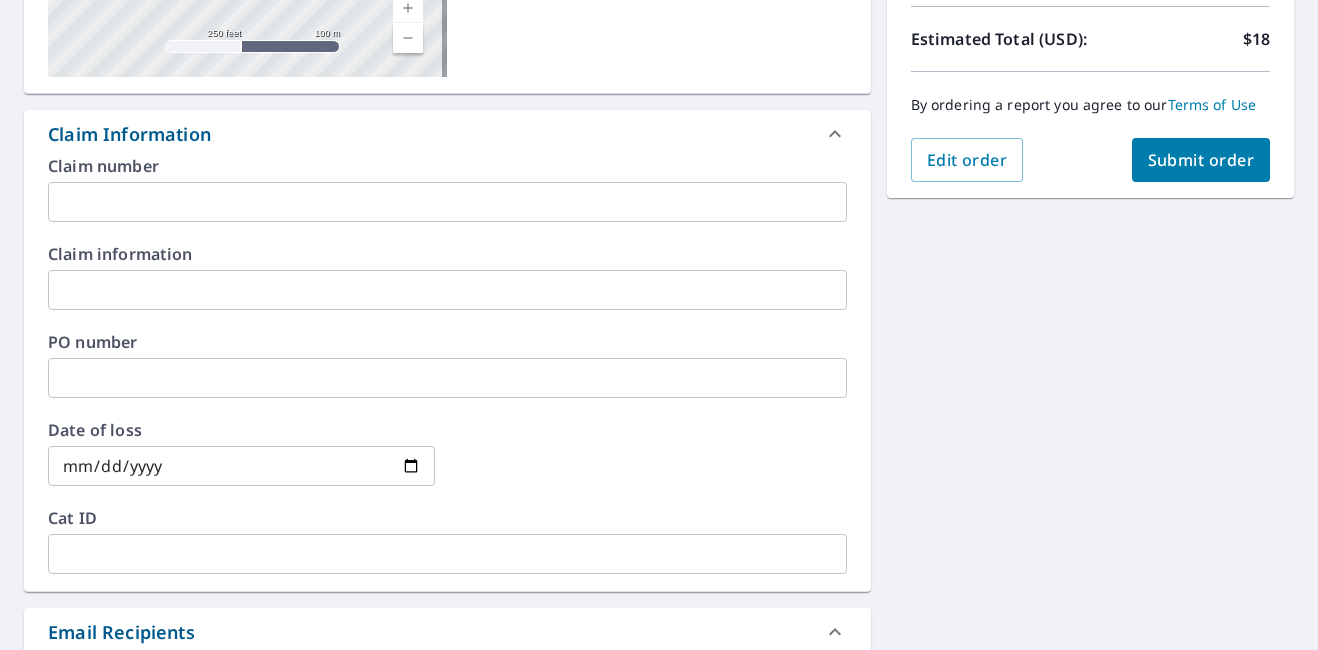 scroll, scrollTop: 466, scrollLeft: 0, axis: vertical 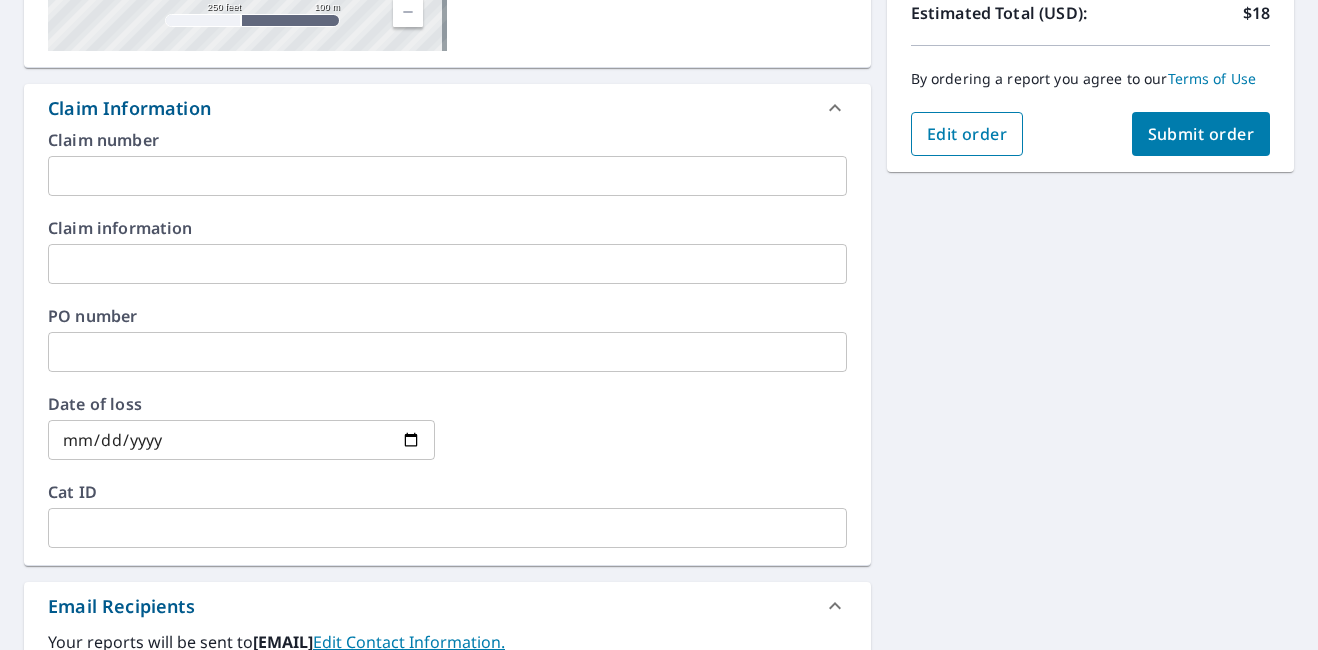 click on "Edit order" at bounding box center [967, 134] 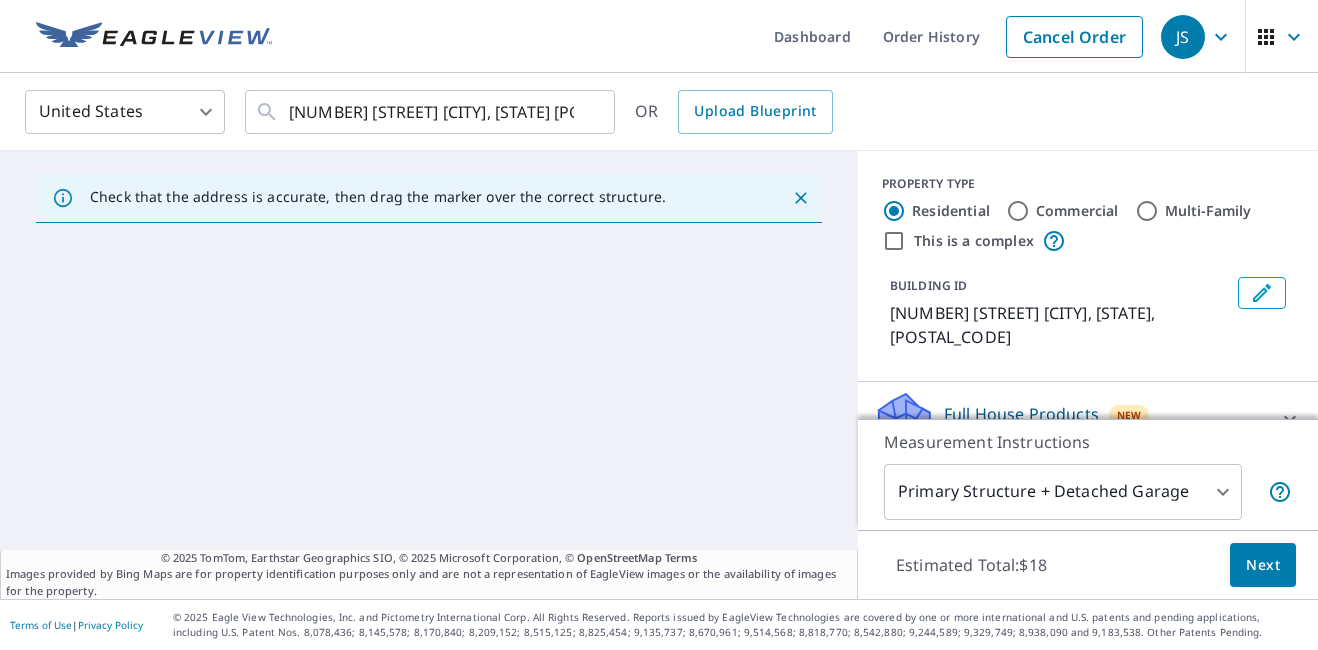scroll, scrollTop: 0, scrollLeft: 0, axis: both 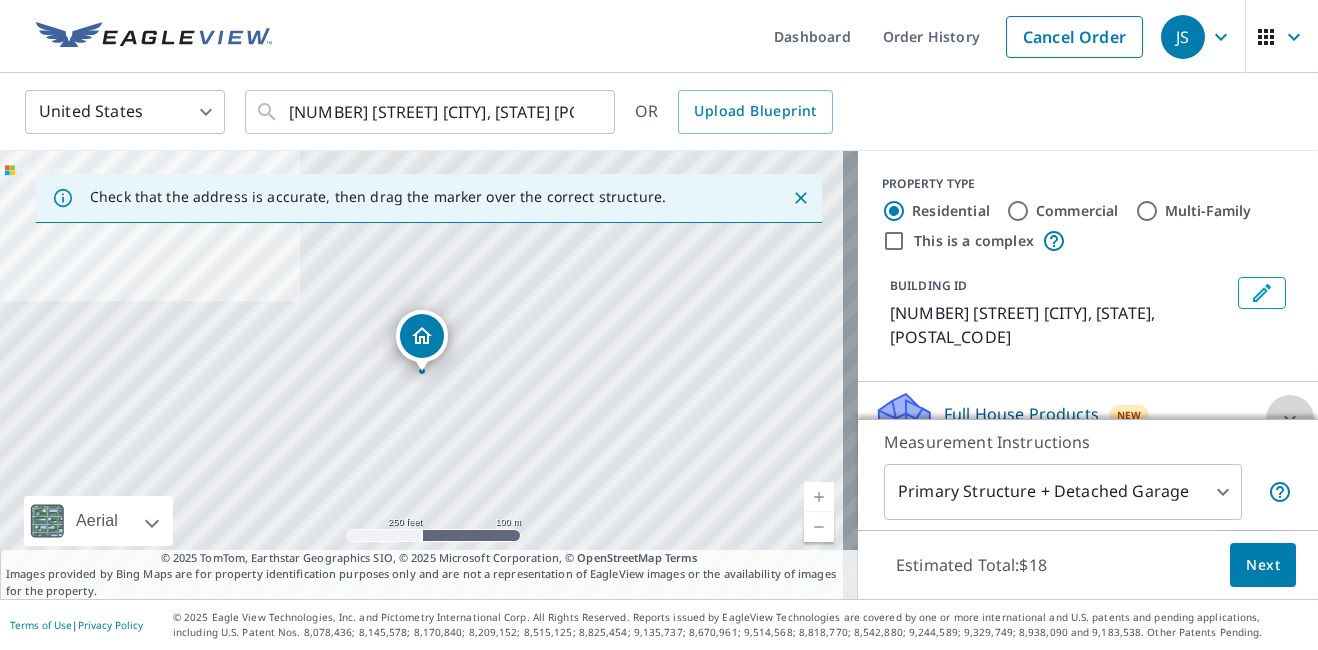 click 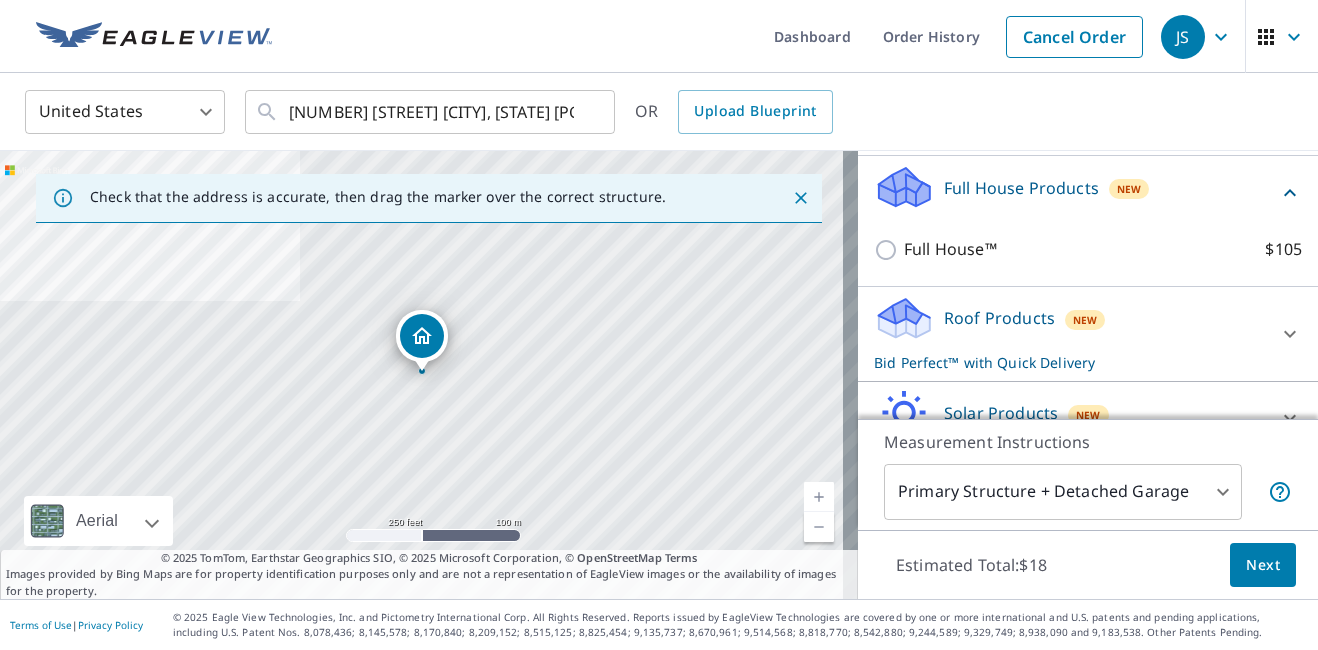 scroll, scrollTop: 306, scrollLeft: 0, axis: vertical 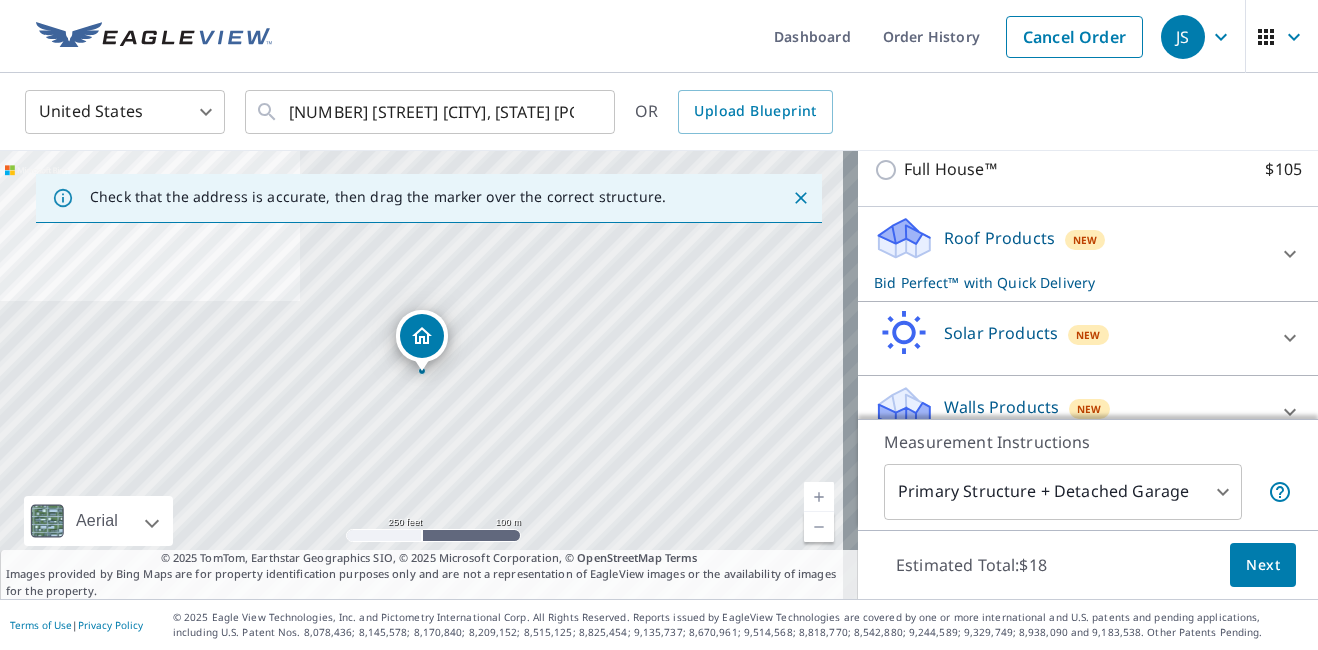 click 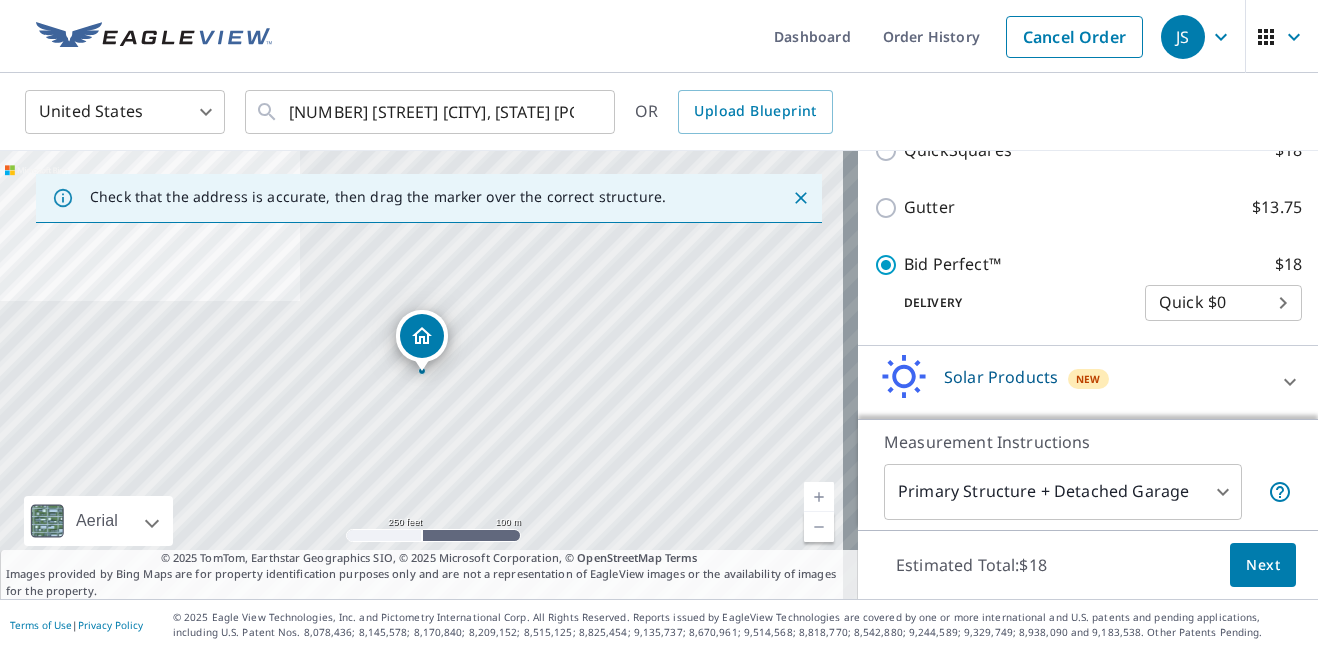scroll, scrollTop: 584, scrollLeft: 0, axis: vertical 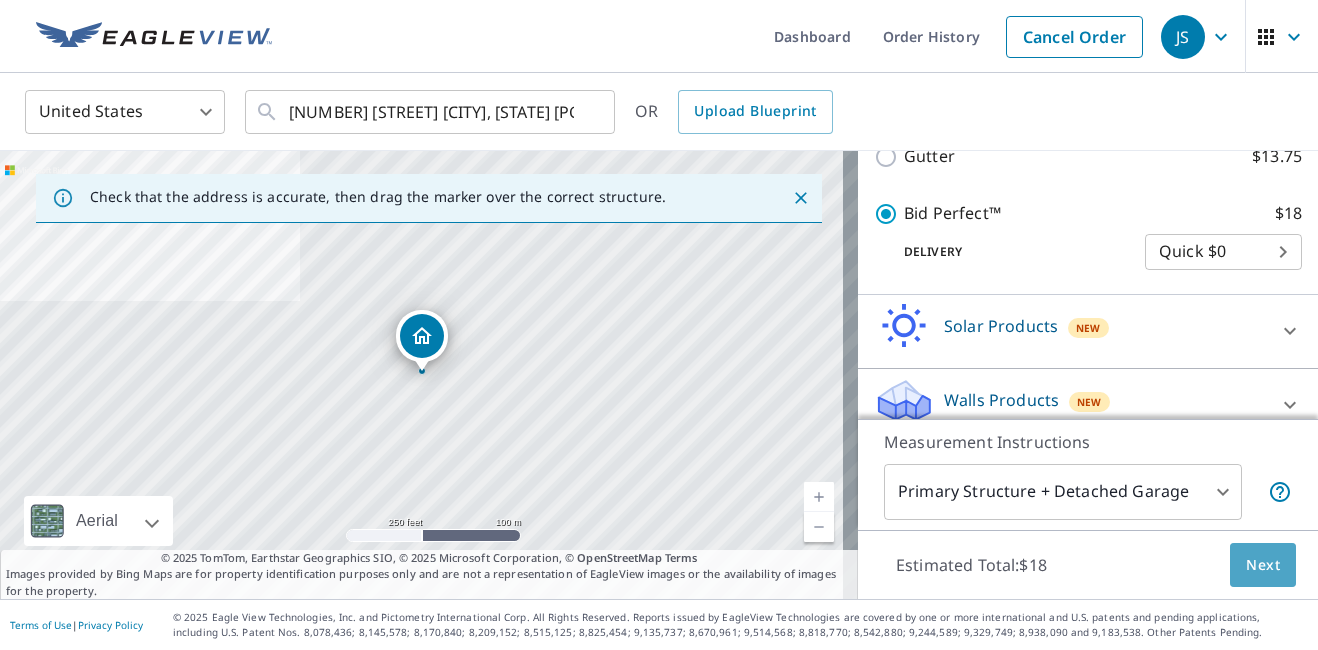 click on "Next" at bounding box center [1263, 565] 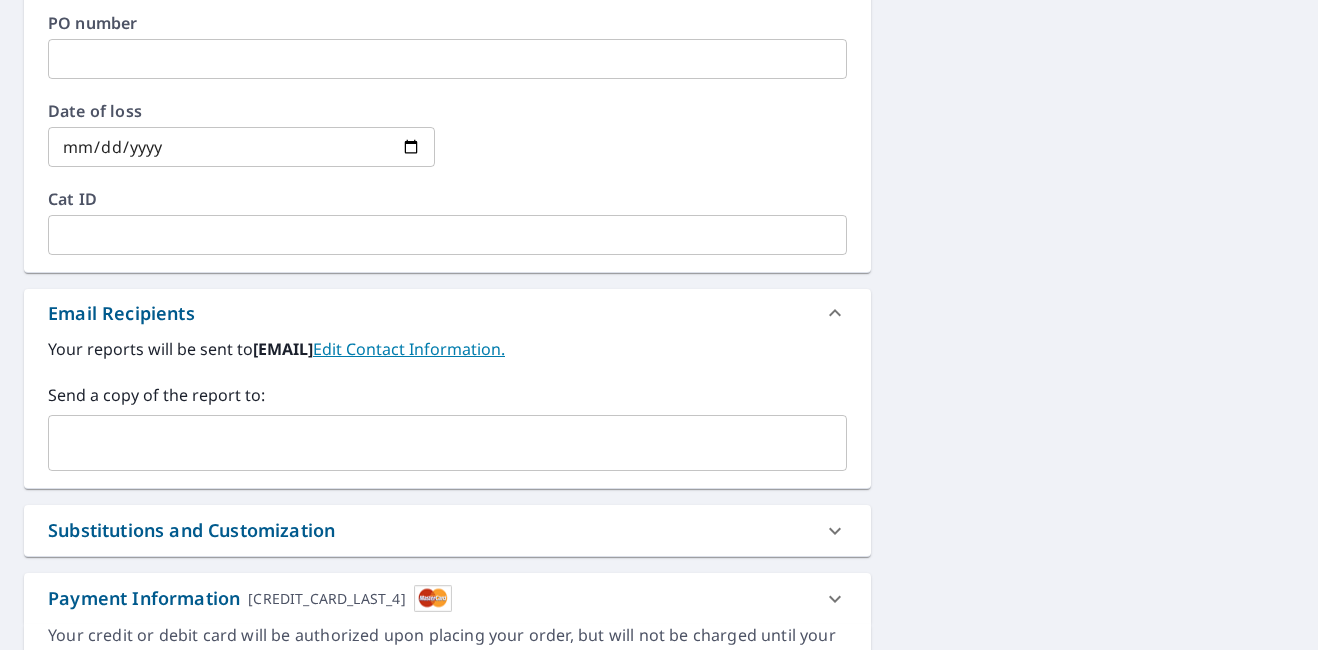 scroll, scrollTop: 773, scrollLeft: 0, axis: vertical 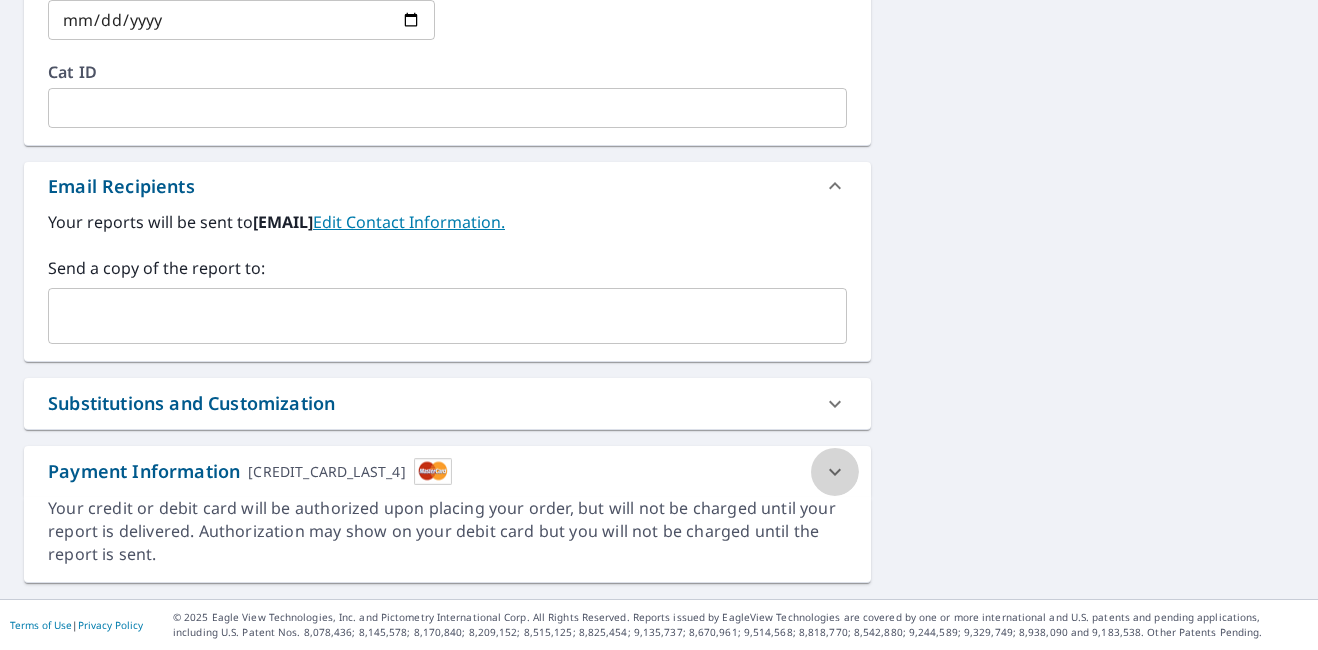 click 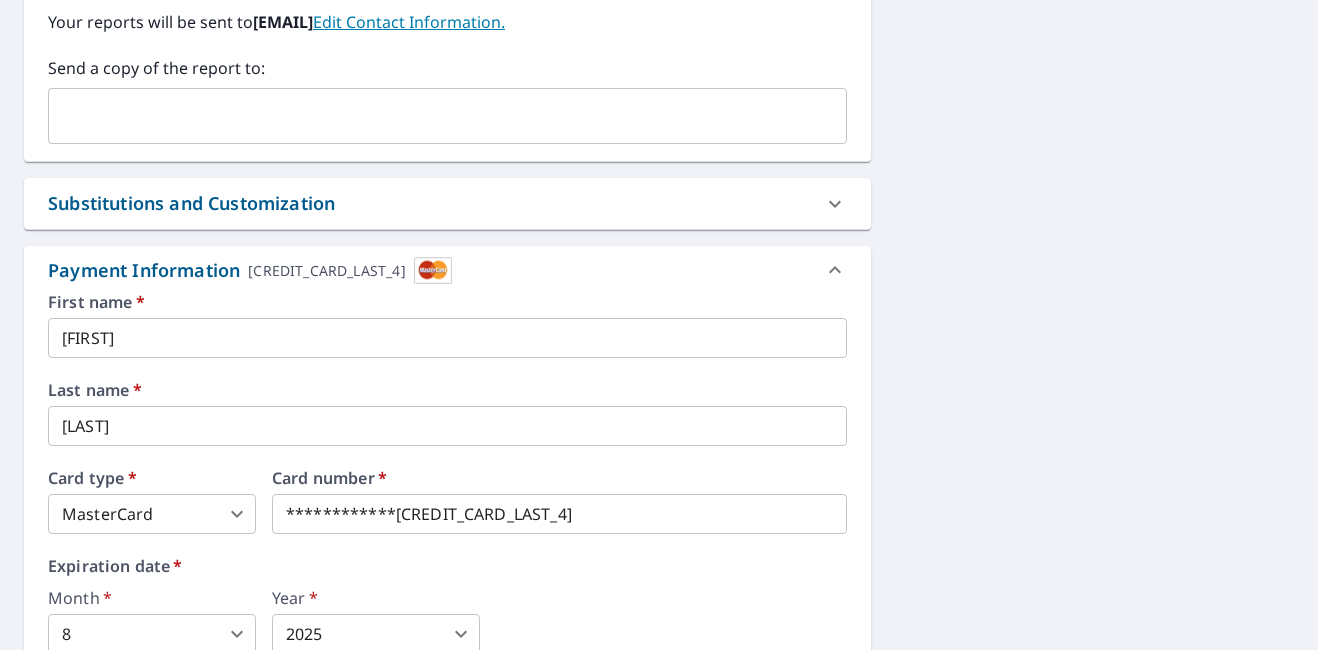 scroll, scrollTop: 1206, scrollLeft: 0, axis: vertical 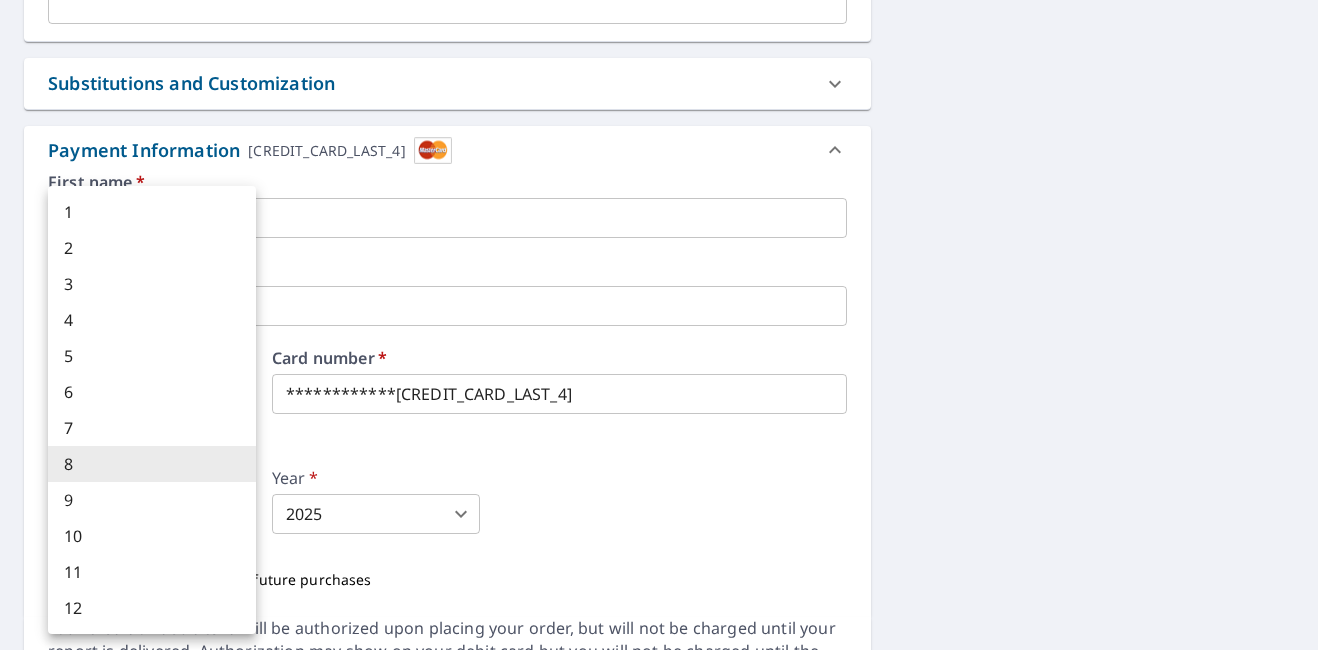 click on "[FIRST] [LAST]
Dashboard Order History Cancel Order [FIRST] [LAST] Dashboard / Finalize Order Finalize Order [NUMBER] [STREET] [CITY], [STATE] [POSTAL_CODE] Aerial Road A standard road map Aerial A detailed look from above Labels Labels [NUMBER] feet [NUMBER] m © [YEAR] [BRAND], © [BRAND], © [YEAR] [BRAND],  © [BRAND] Terms PROPERTY TYPE Residential BUILDING ID [NUMBER] [STREET], [CITY], [STATE], [POSTAL_CODE] Changes to structures in last [NUMBER] years ( renovations, additions, etc. ) Claim Information Claim number ​ Claim information ​ PO number ​ Date of loss ​ Cat ID ​ Email Recipients Your reports will be sent to  [EMAIL] .  Edit Contact Information. Send a copy of the report to: ​ Substitutions and Customization Roof measurement report substitutions If a Bid Perfect - Residential Report is unavailable send me a QuickSquares Report: Yes No Ask If a QuickSquares Report is unavailable send me a QuickSquares Extended Coverage Report: Yes No Ask Yes No Ask Yes No Ask Yes No Ask Additional Report Formats DXF RXF" at bounding box center [659, 325] 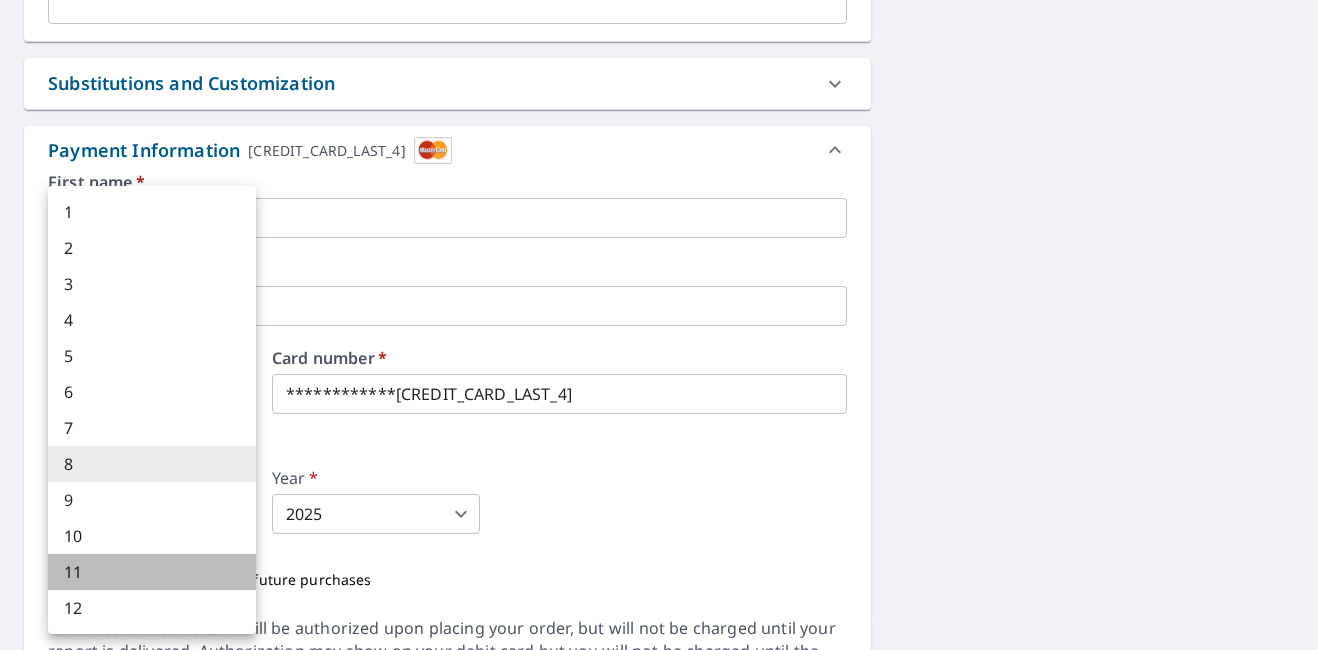 click on "11" at bounding box center [152, 572] 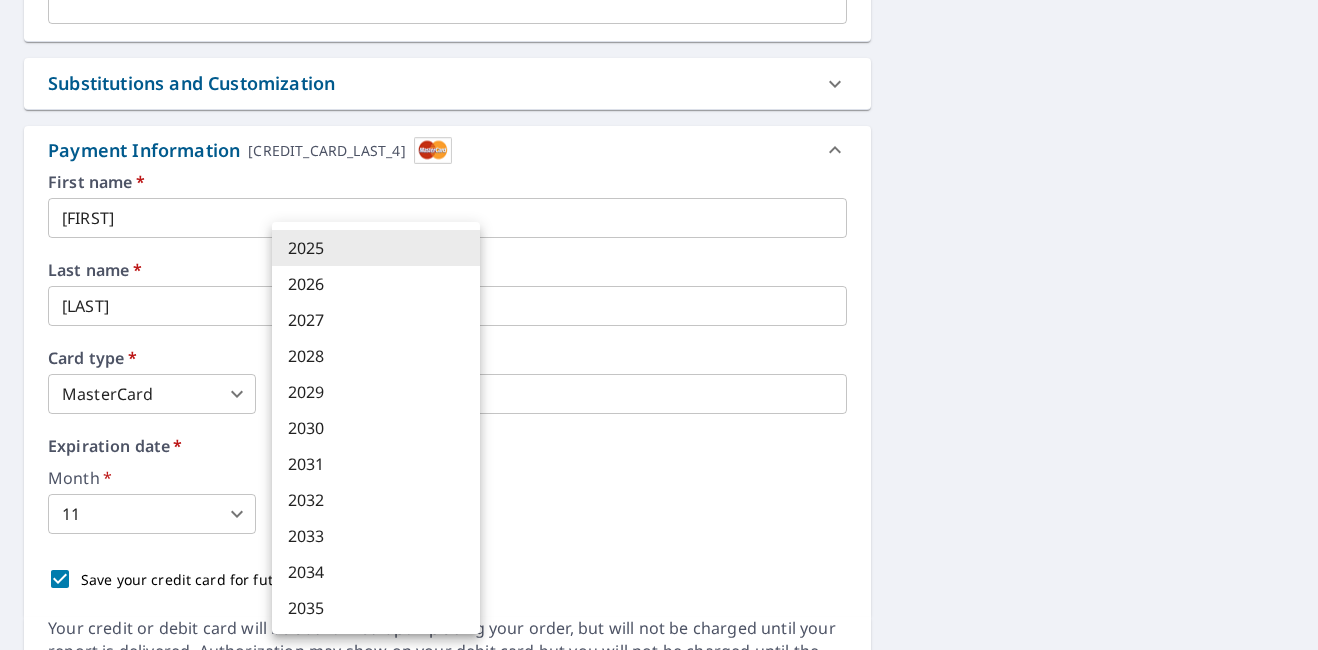 click on "[FIRST] [LAST]
Dashboard Order History Cancel Order [FIRST] [LAST] Dashboard / Finalize Order Finalize Order [NUMBER] [STREET] [CITY], [STATE] [POSTAL_CODE] Aerial Road A standard road map Aerial A detailed look from above Labels Labels [NUMBER] feet [NUMBER] m © [YEAR] [BRAND], © [BRAND], © [YEAR] [BRAND],  © [BRAND] Terms PROPERTY TYPE Residential BUILDING ID [NUMBER] [STREET], [CITY], [STATE], [POSTAL_CODE] Changes to structures in last [NUMBER] years ( renovations, additions, etc. ) Claim Information Claim number ​ Claim information ​ PO number ​ Date of loss ​ Cat ID ​ Email Recipients Your reports will be sent to  [EMAIL] .  Edit Contact Information. Send a copy of the report to: ​ Substitutions and Customization Roof measurement report substitutions If a Bid Perfect - Residential Report is unavailable send me a QuickSquares Report: Yes No Ask If a QuickSquares Report is unavailable send me a QuickSquares Extended Coverage Report: Yes No Ask Yes No Ask Yes No Ask Yes No Ask Additional Report Formats DXF RXF" at bounding box center [659, 325] 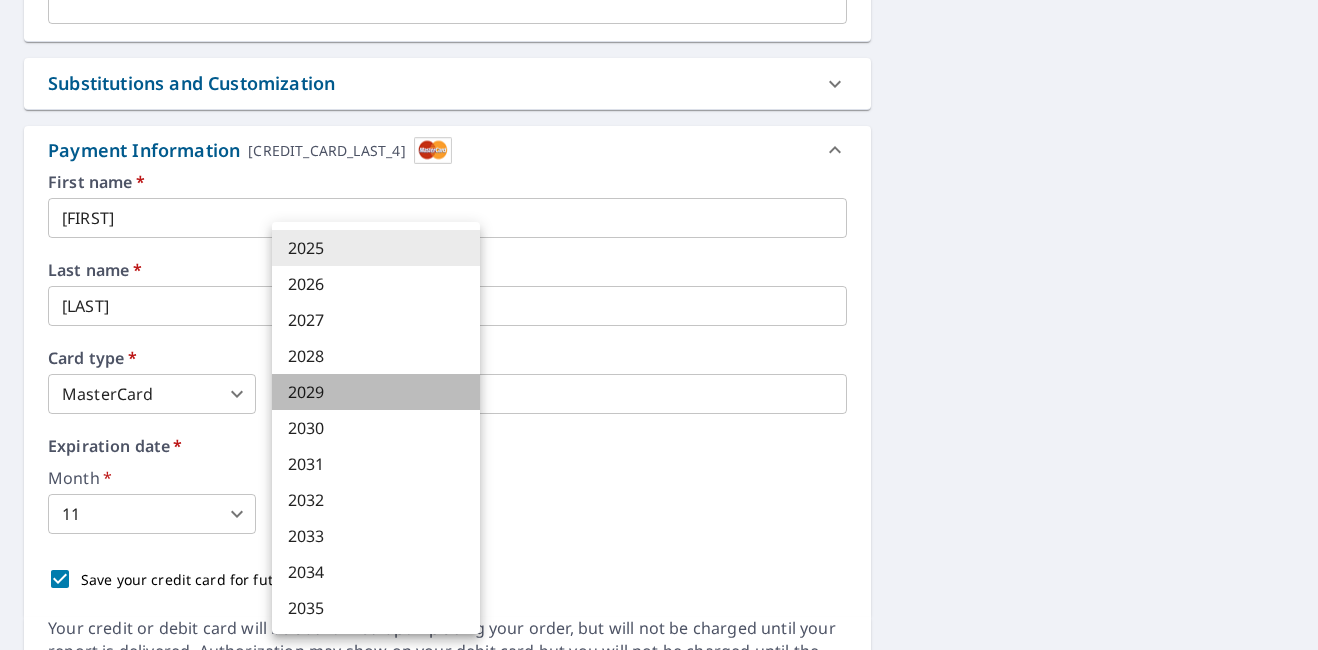 click on "2029" at bounding box center (376, 392) 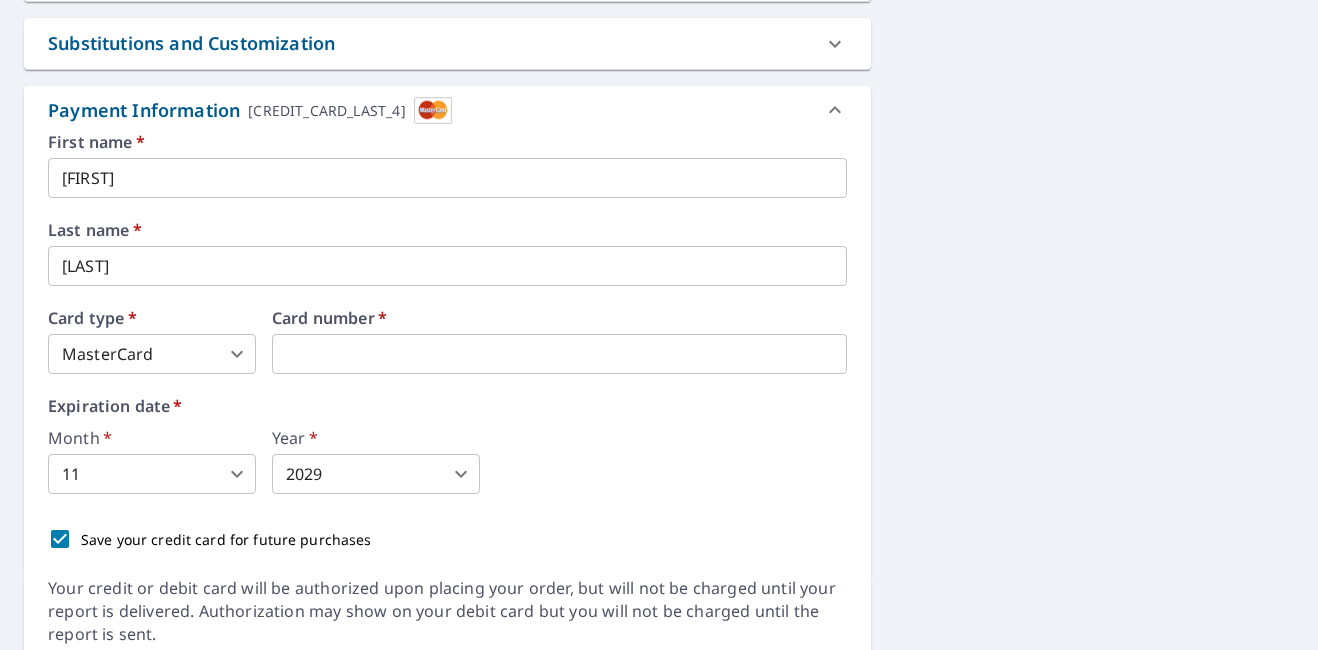 scroll, scrollTop: 1326, scrollLeft: 0, axis: vertical 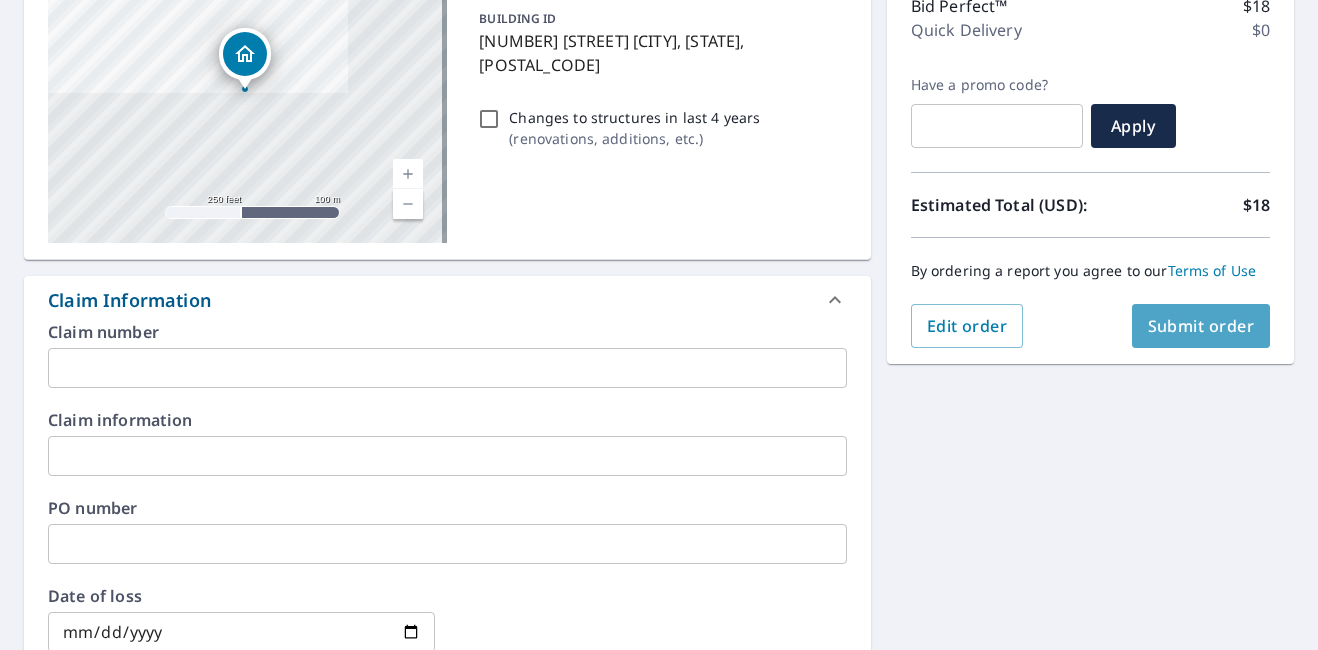 click on "Submit order" at bounding box center [1201, 326] 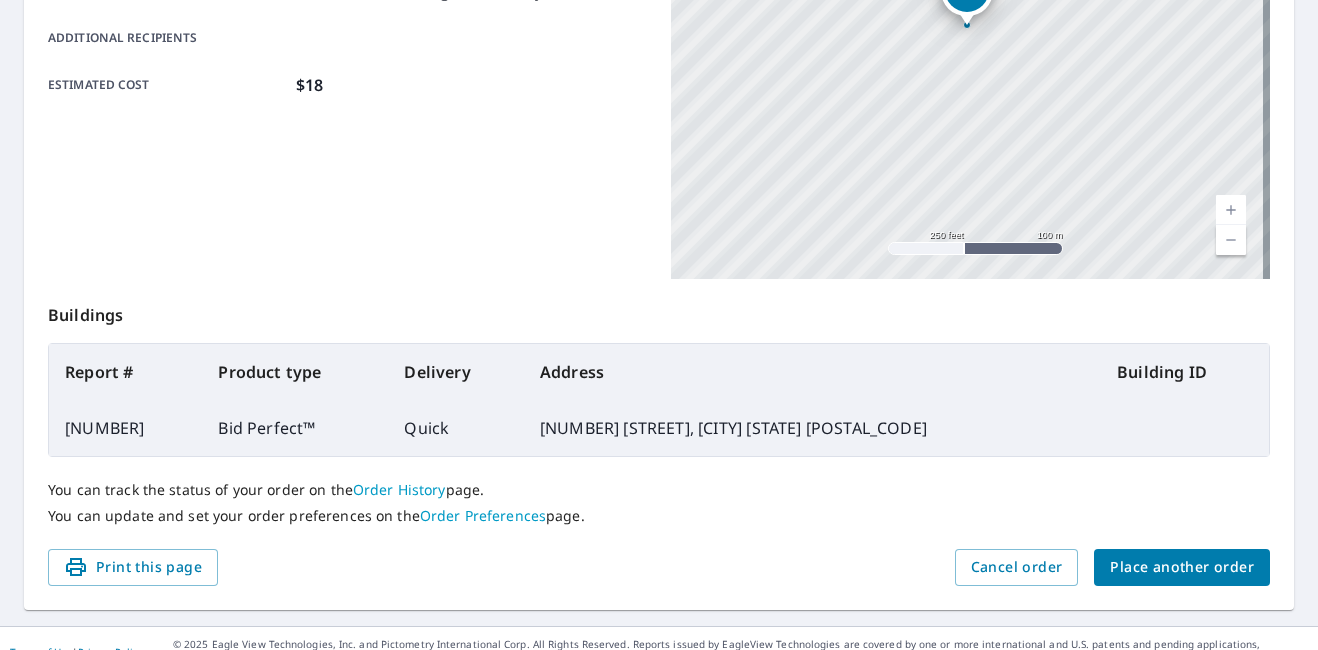 scroll, scrollTop: 527, scrollLeft: 0, axis: vertical 